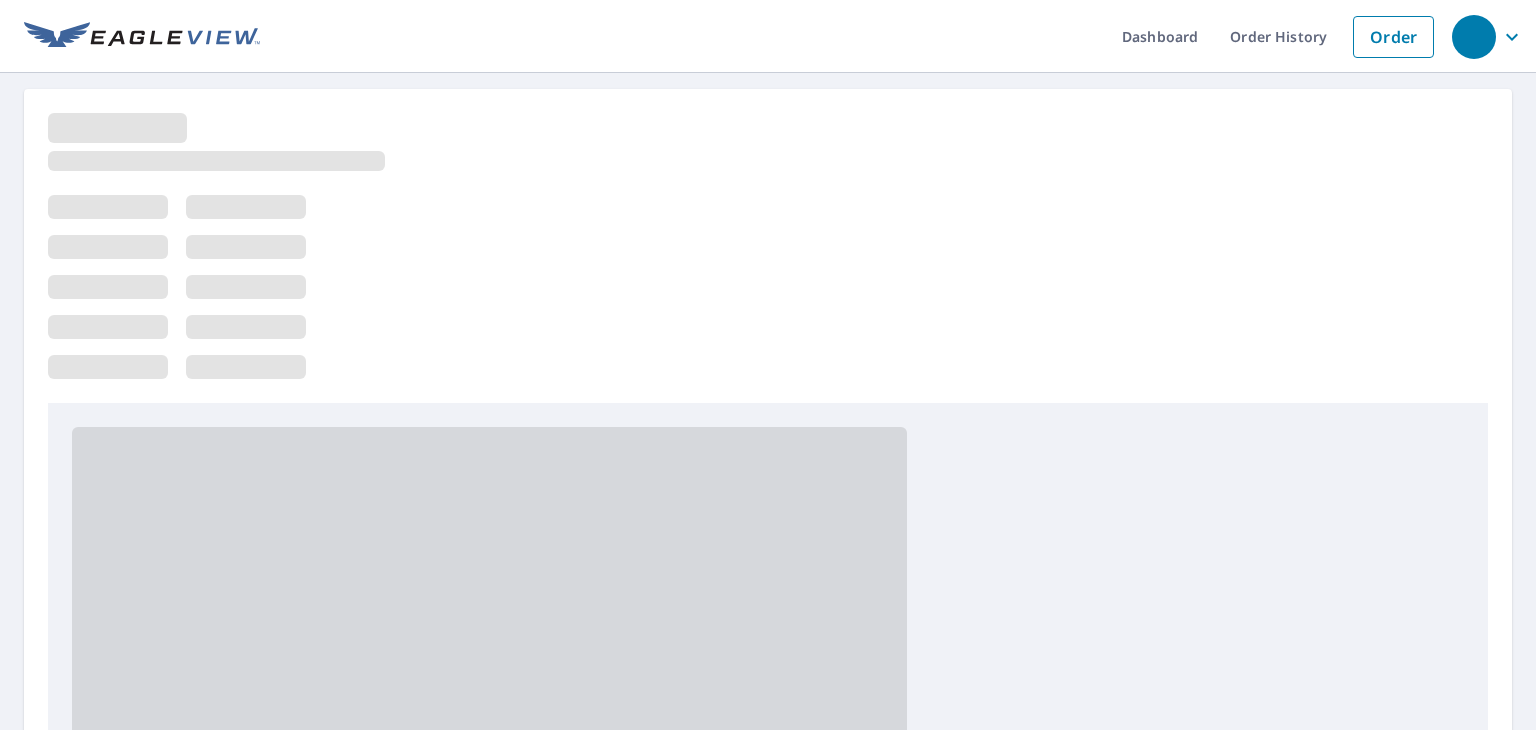 scroll, scrollTop: 0, scrollLeft: 0, axis: both 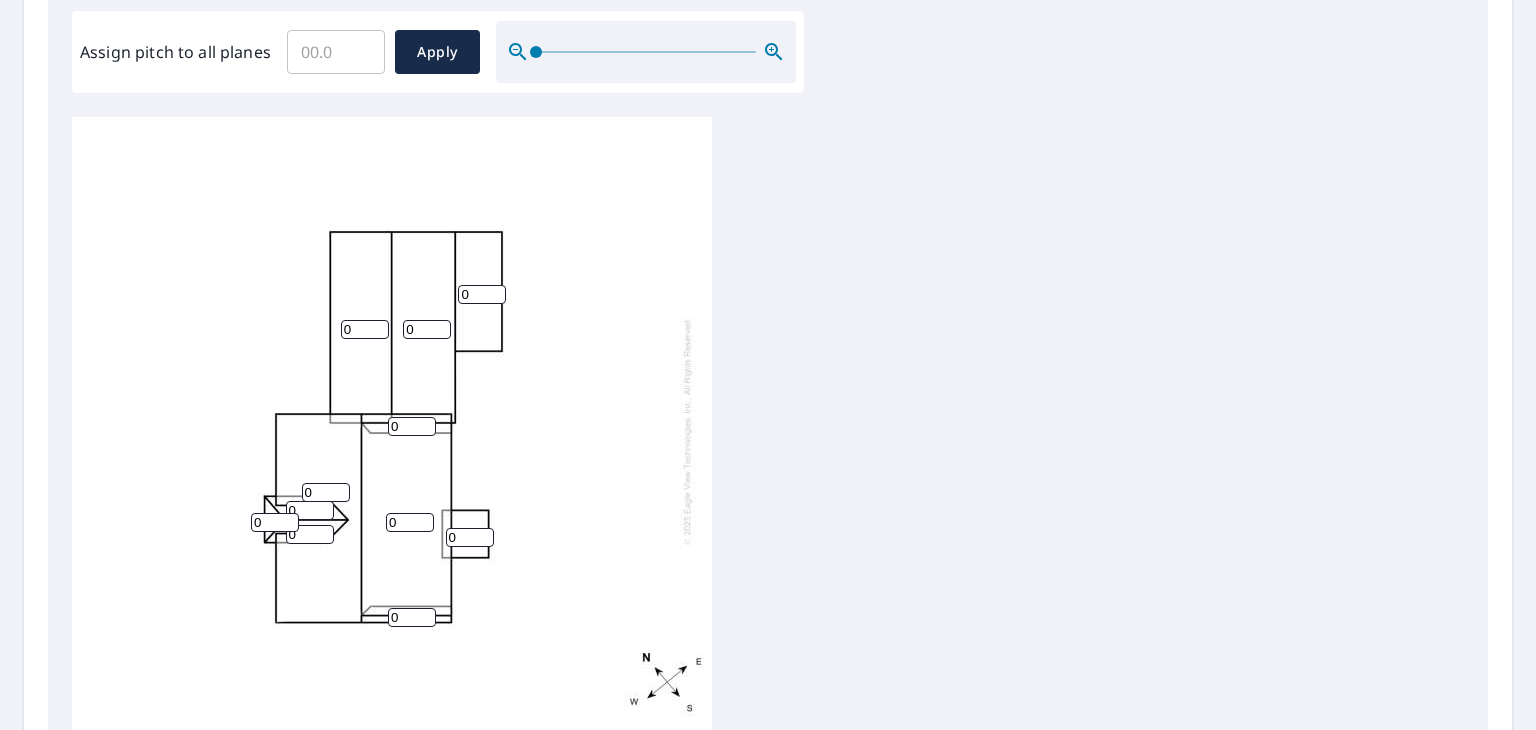 click on "0" at bounding box center [365, 329] 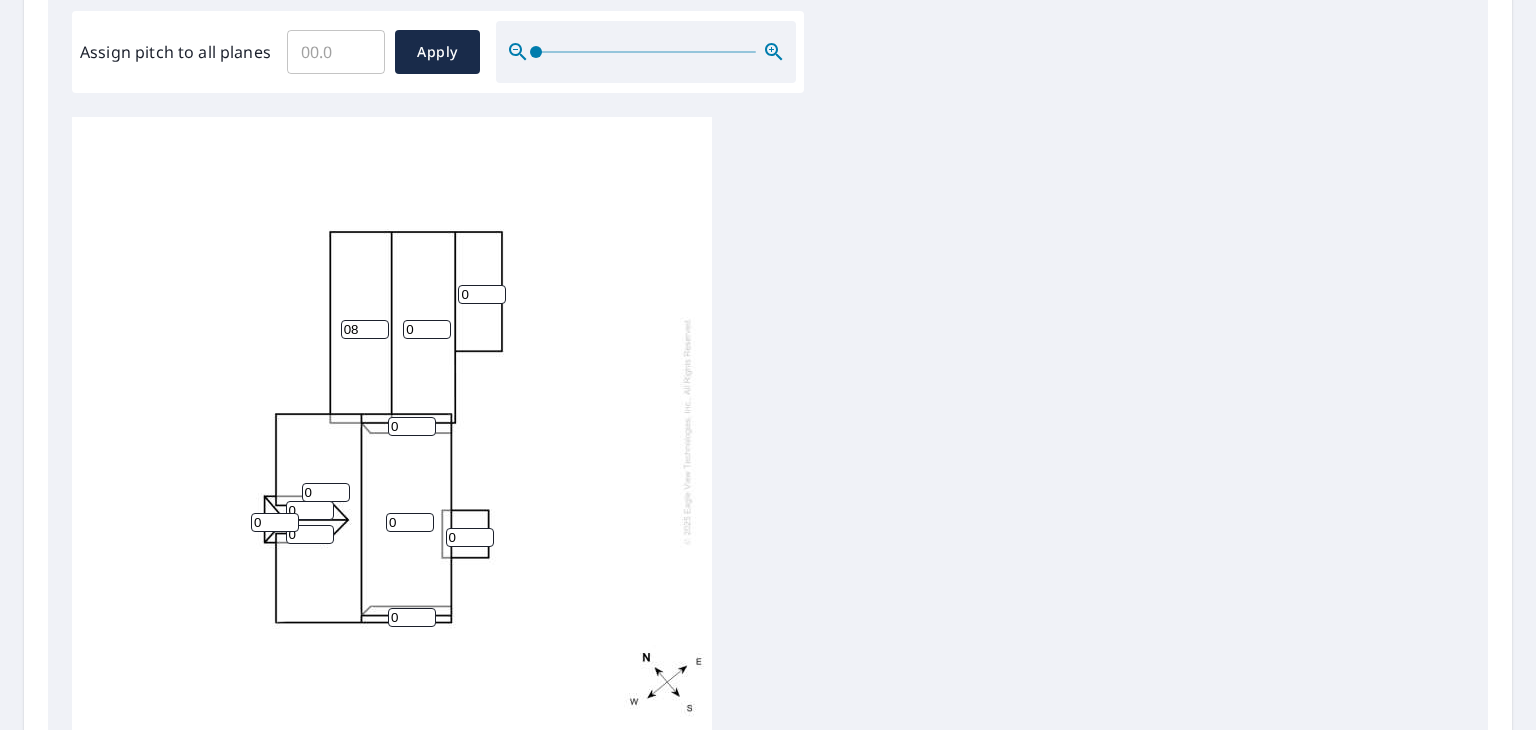 type on "08" 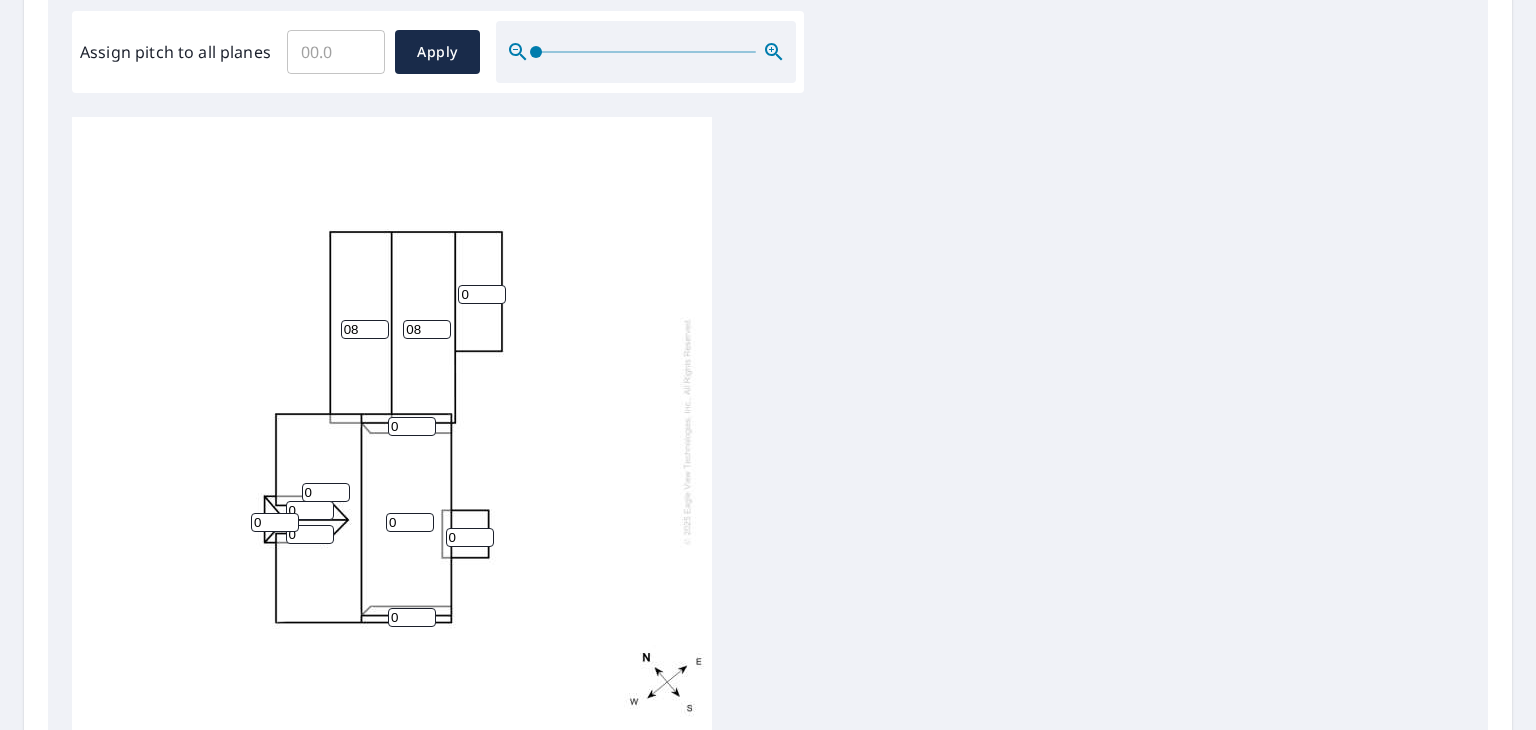 click on "08" at bounding box center (427, 329) 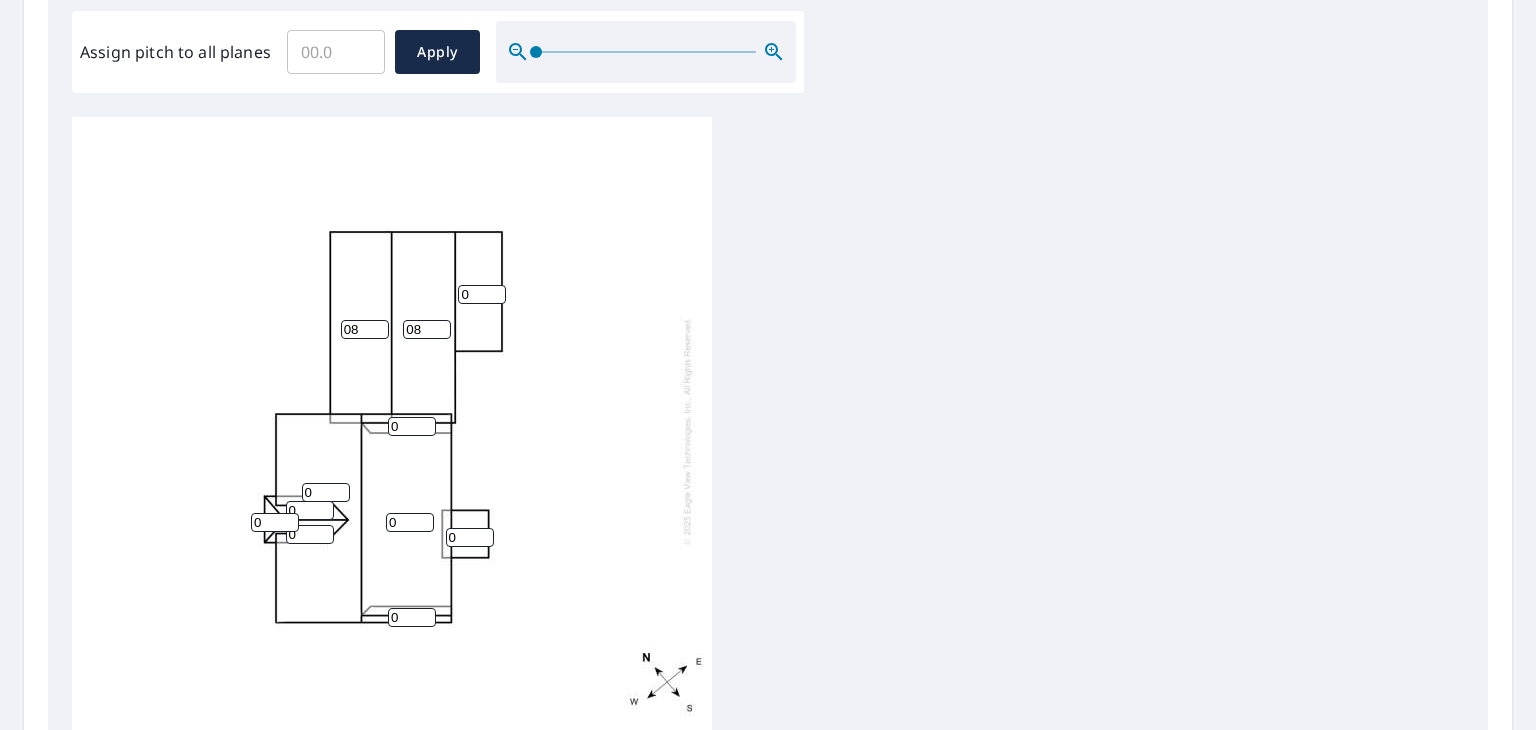 click on "0" at bounding box center [326, 492] 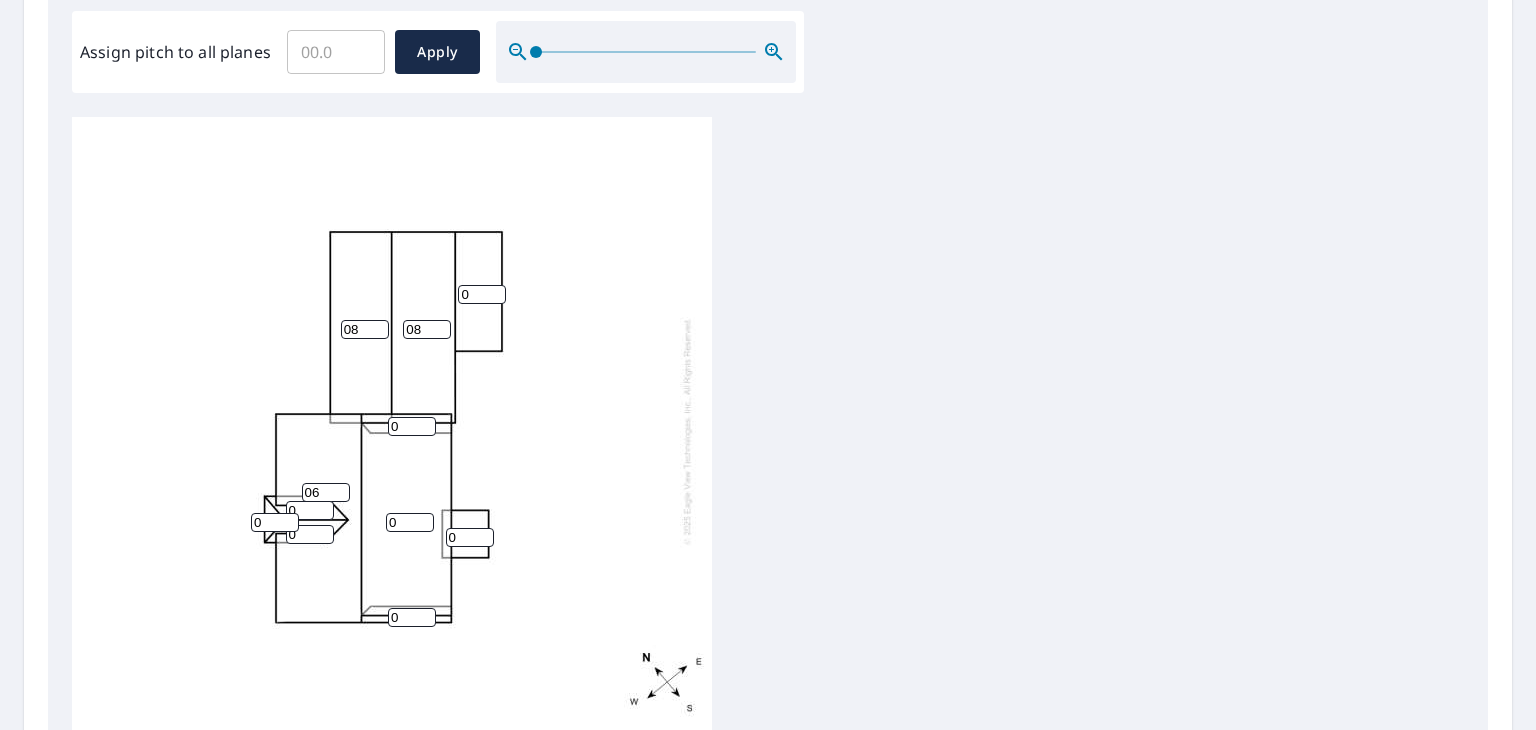 type on "06" 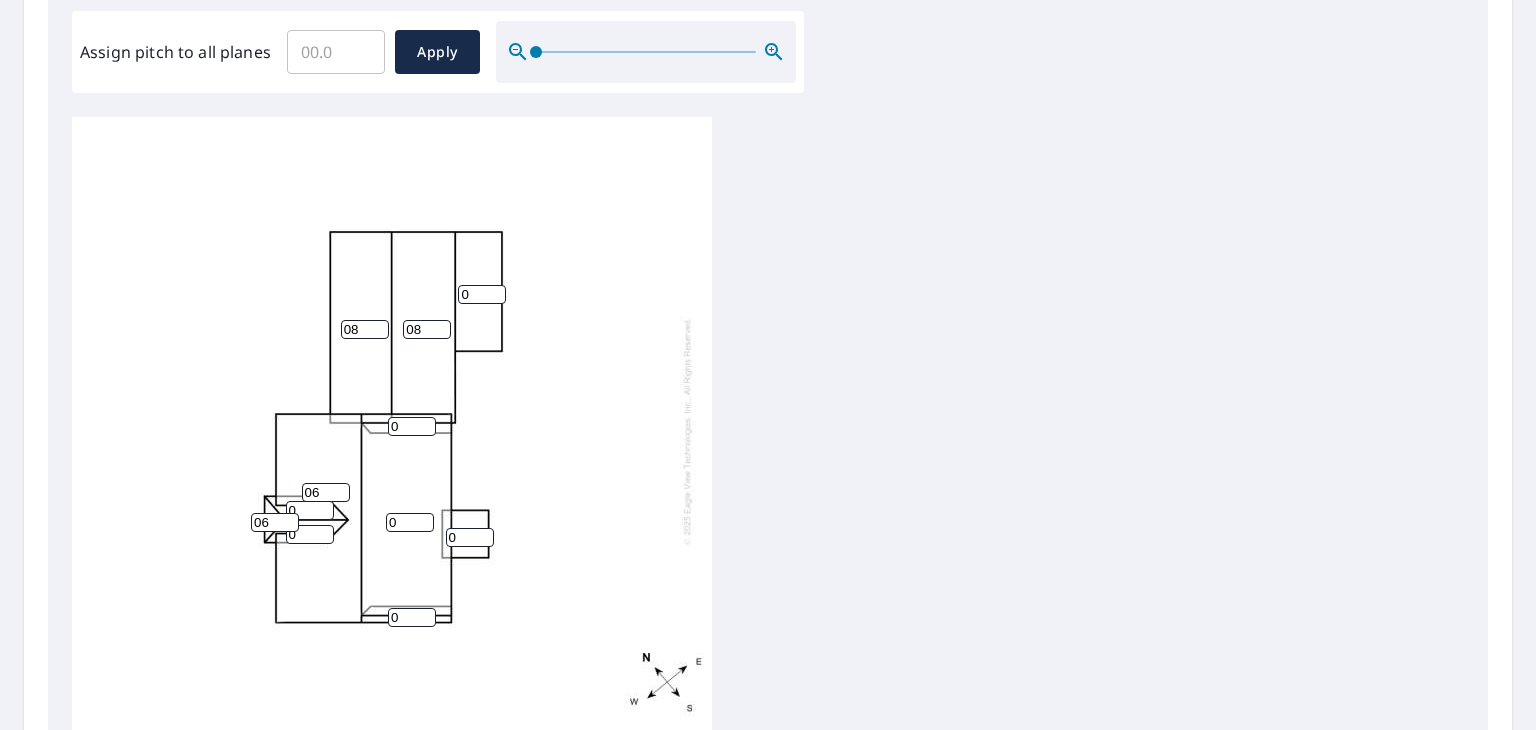 type on "06" 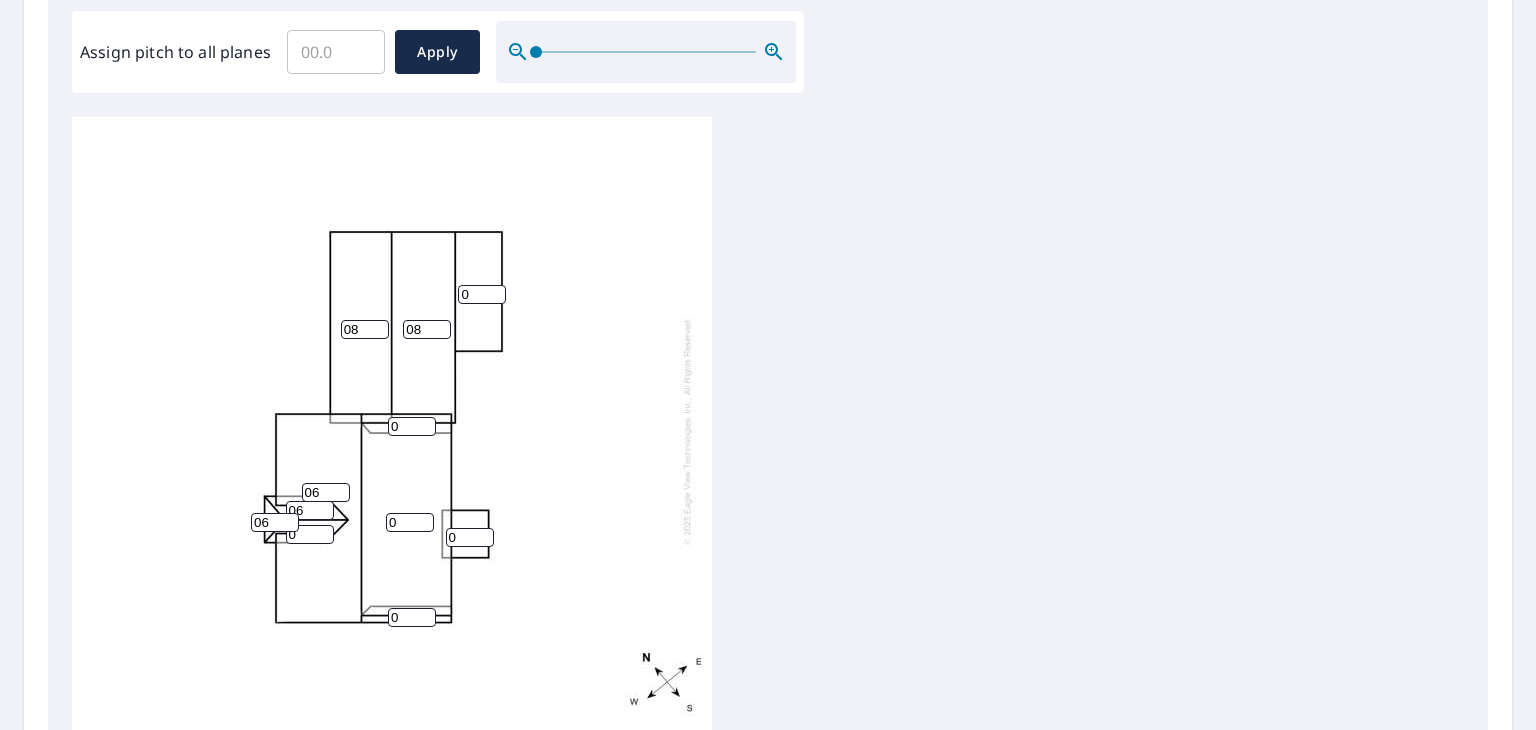 type on "06" 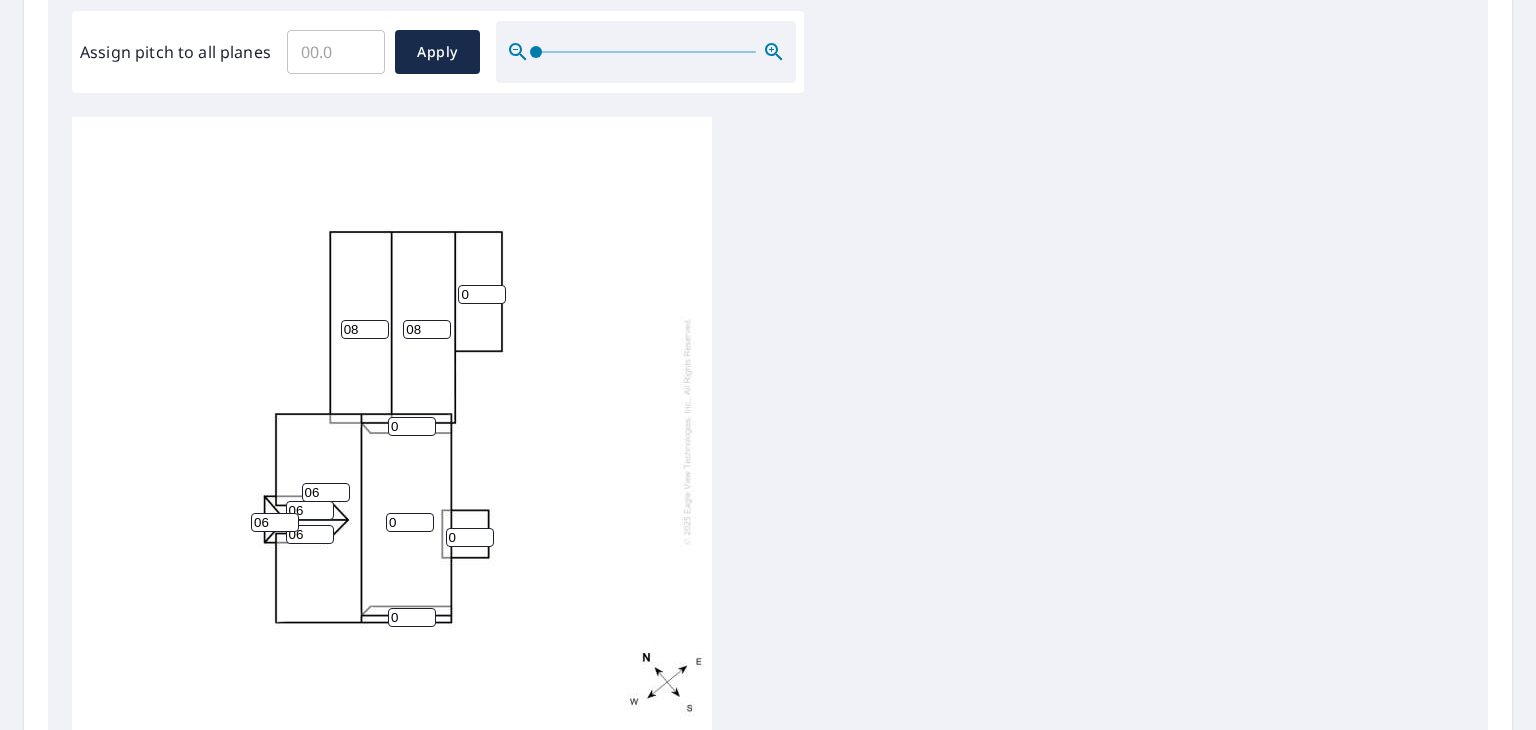 type on "06" 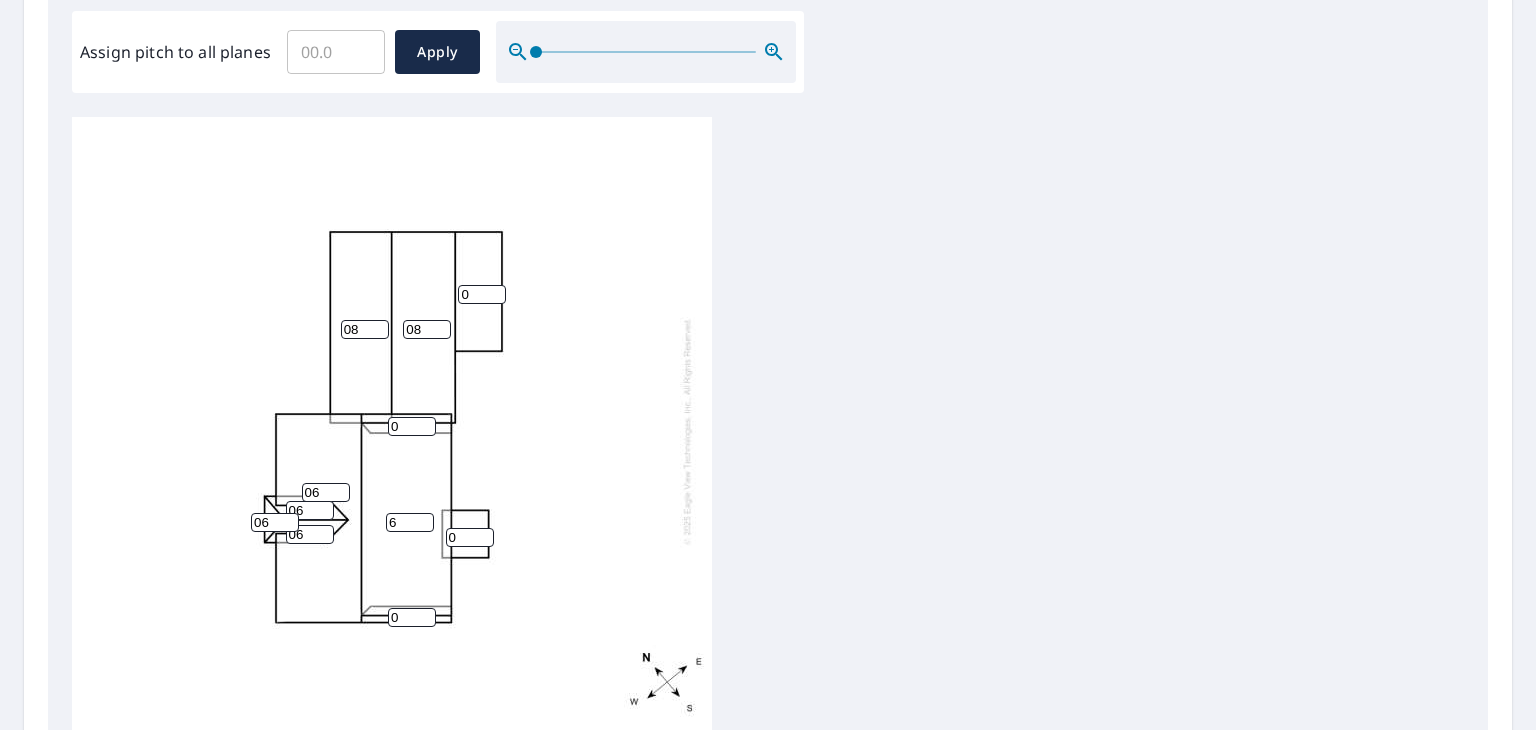 type on "6" 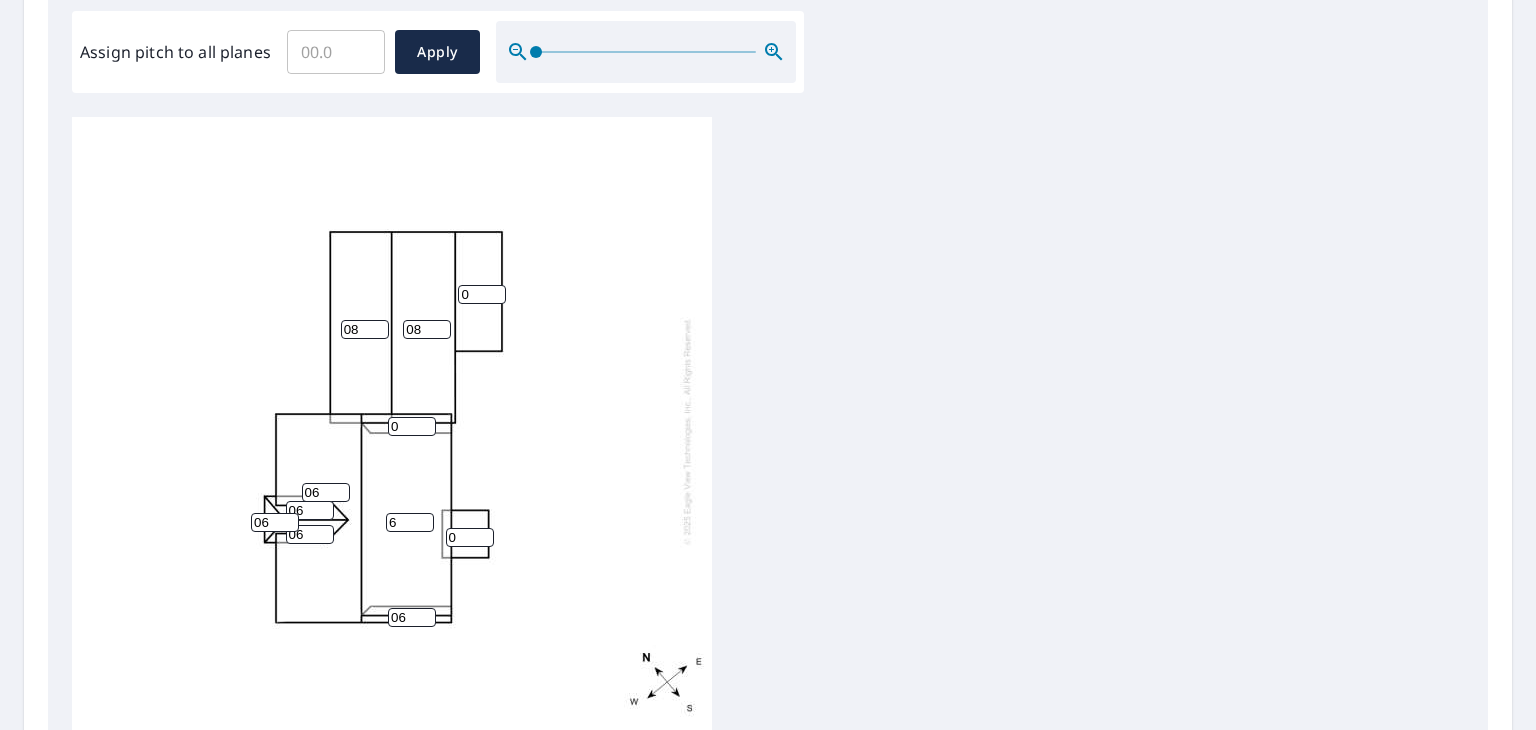 type on "06" 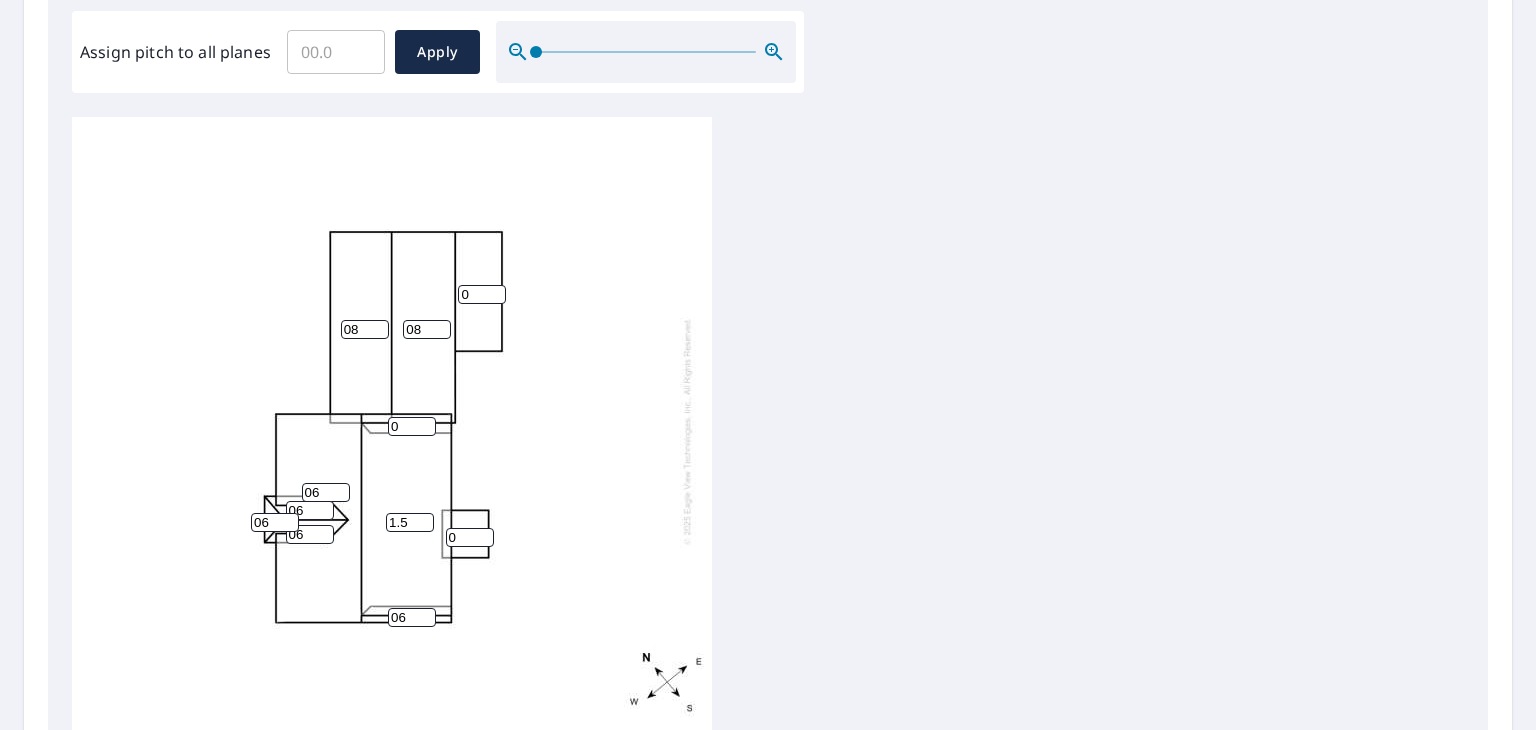 type on "1.5" 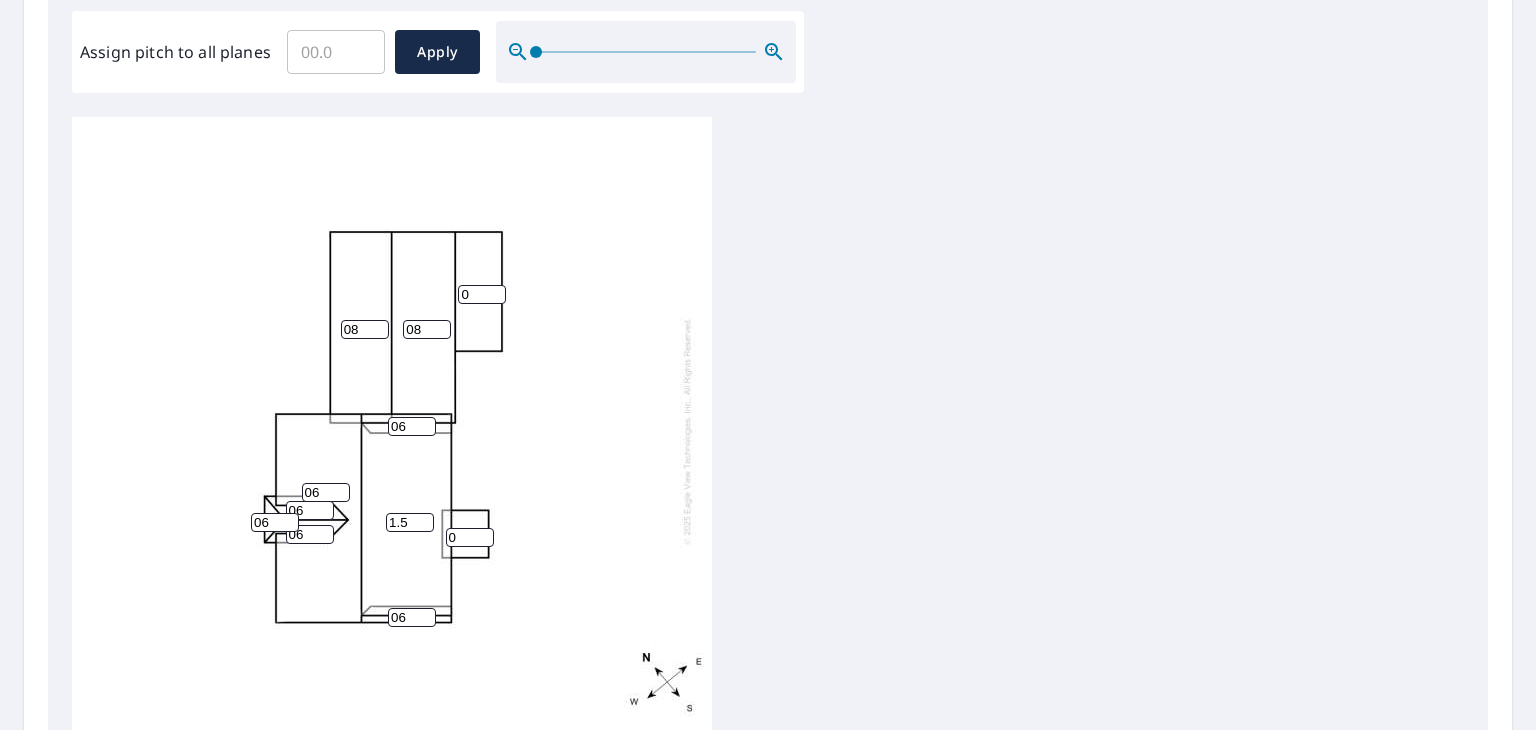 type on "06" 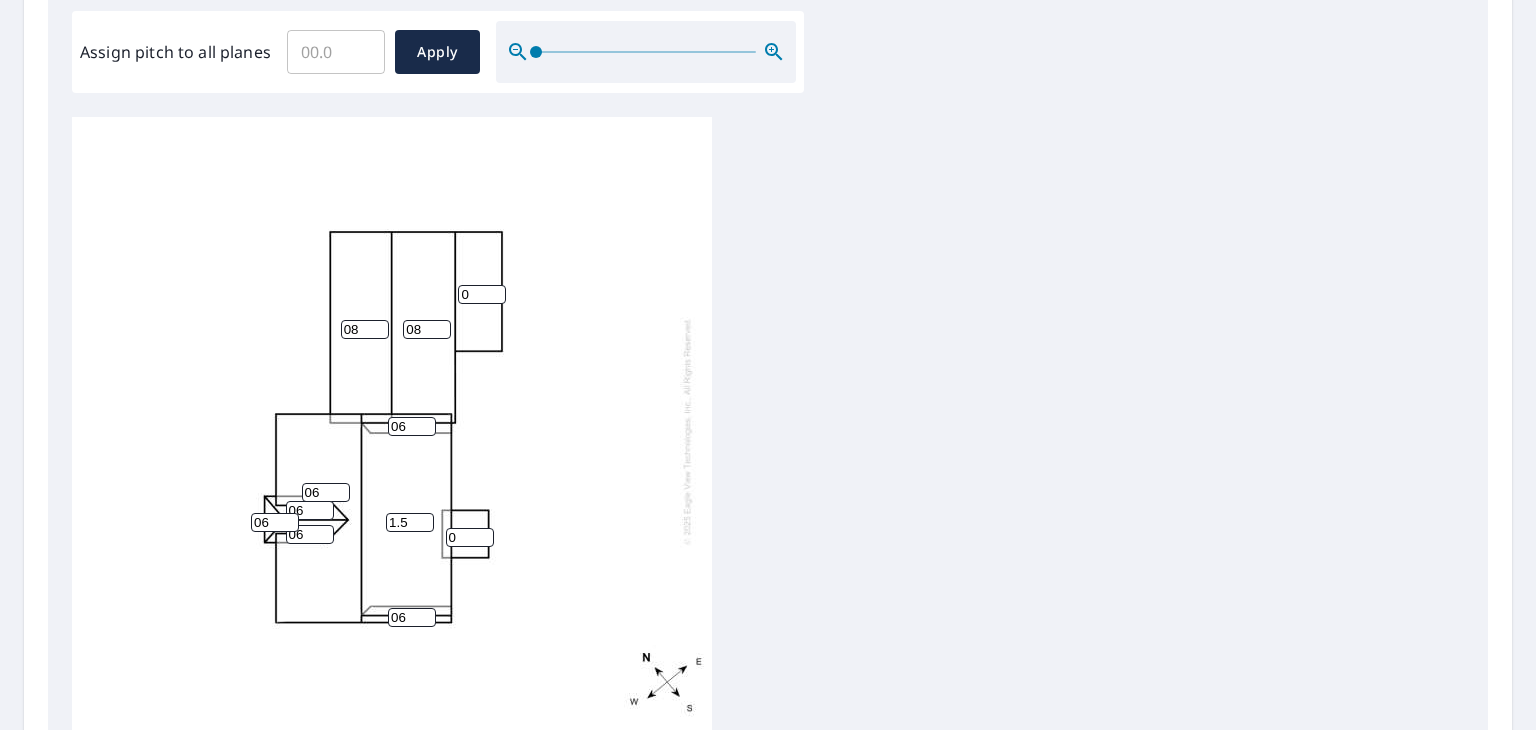 click on "0" at bounding box center (482, 294) 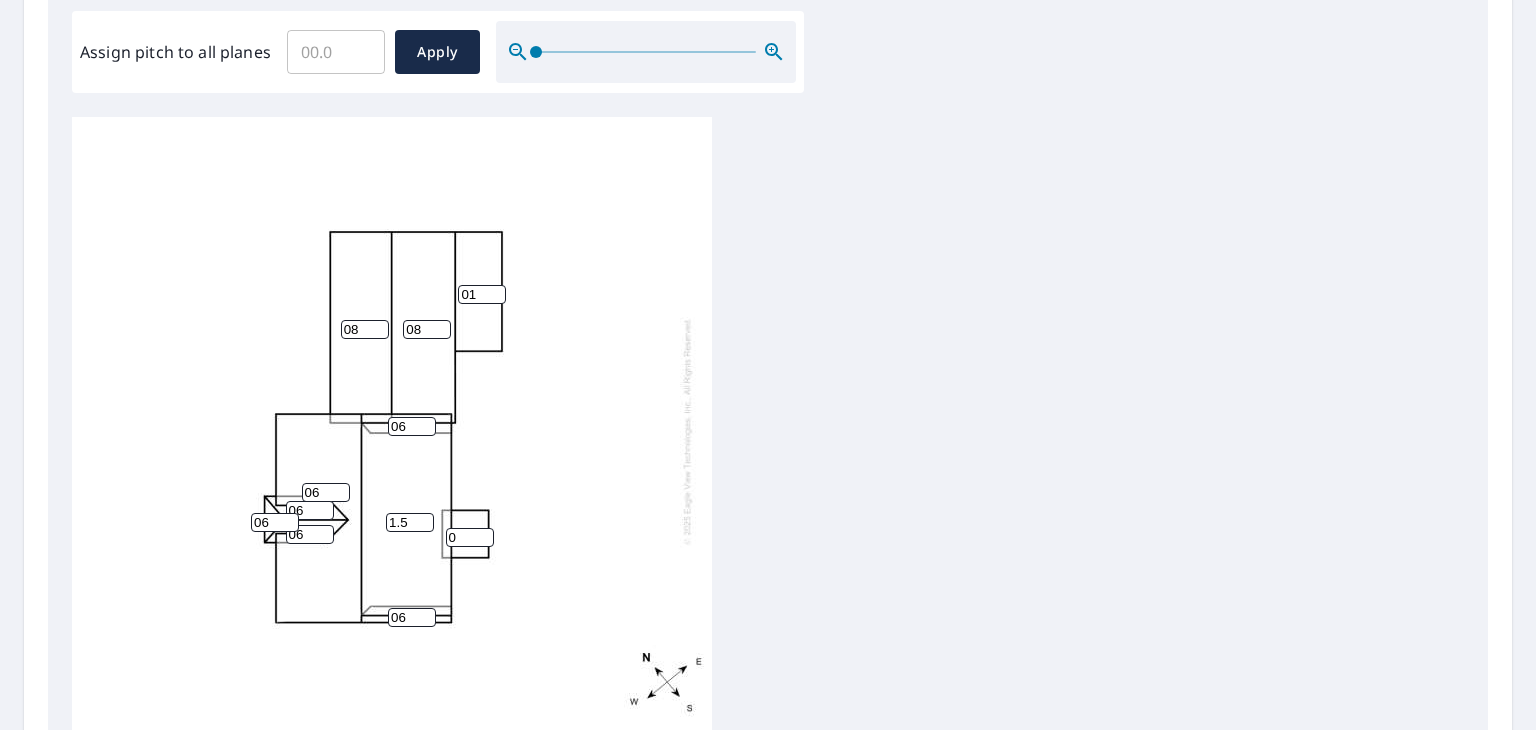 type on "01" 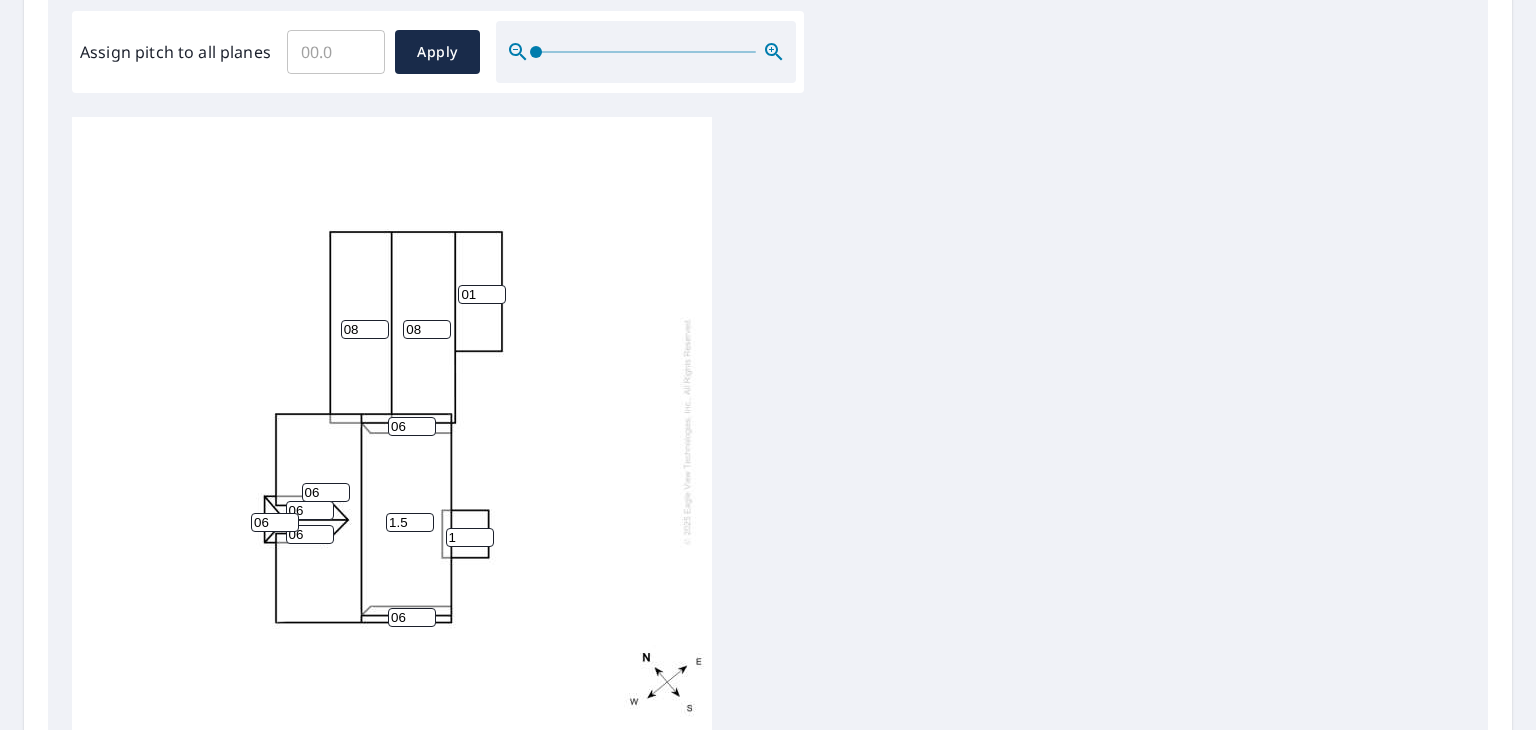 click on "1" at bounding box center (470, 537) 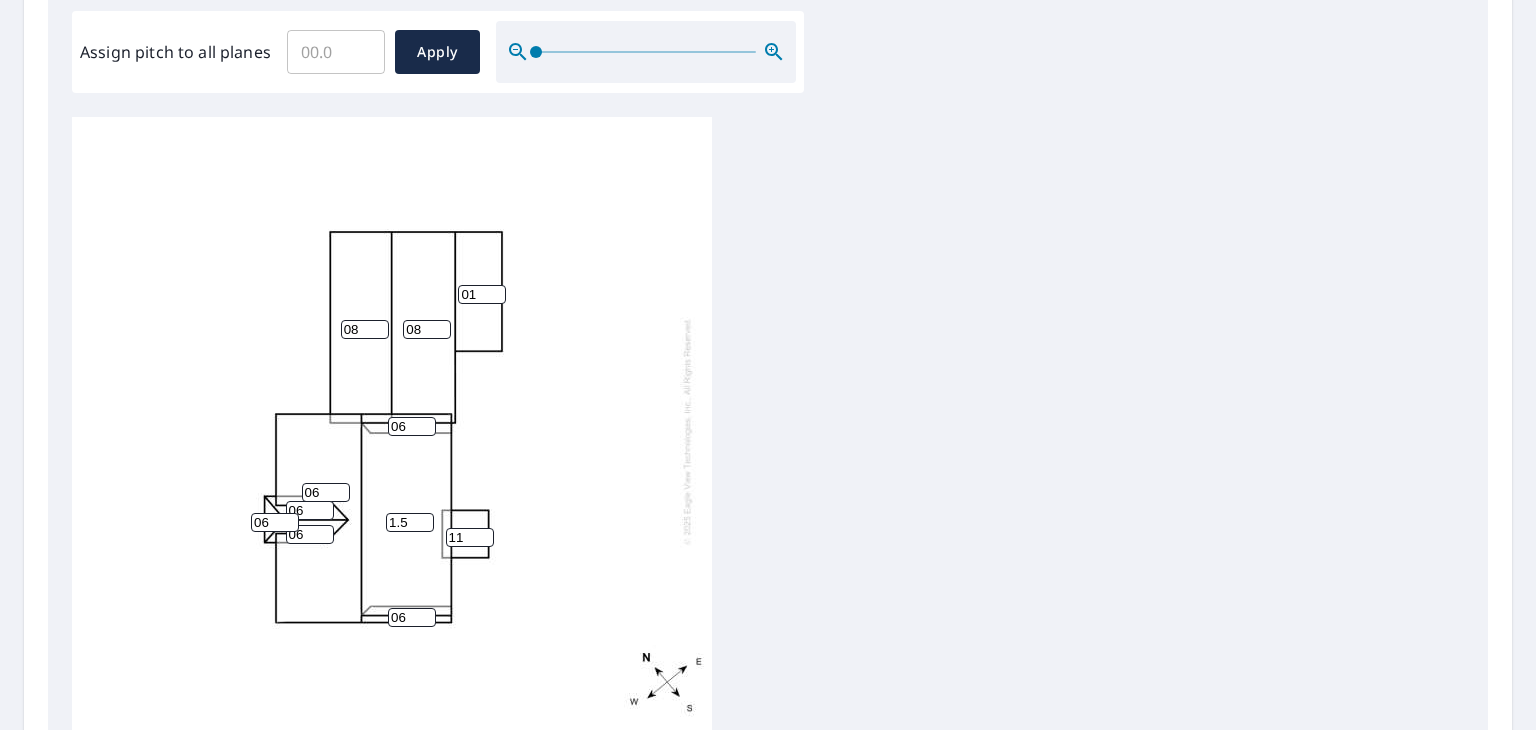 type on "1" 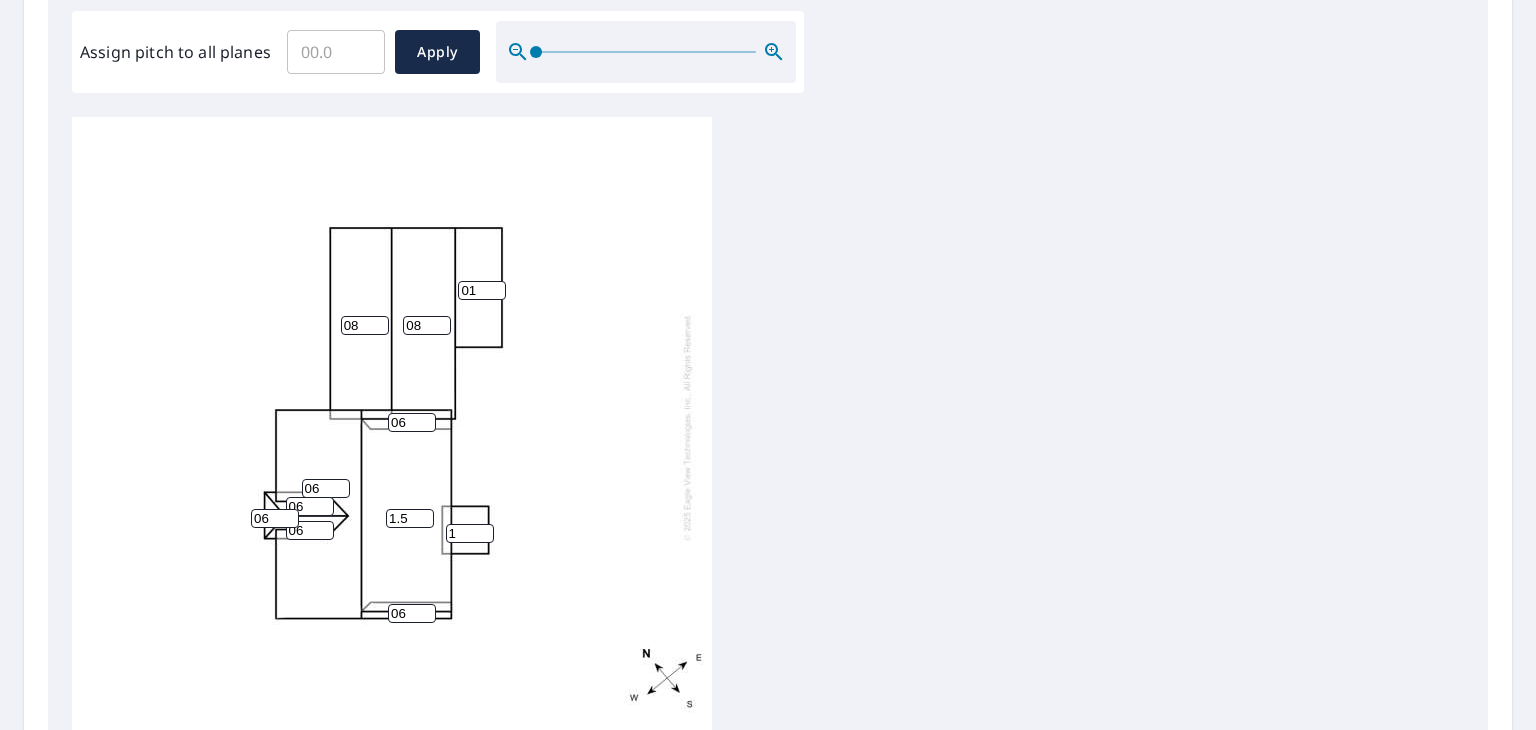scroll, scrollTop: 0, scrollLeft: 0, axis: both 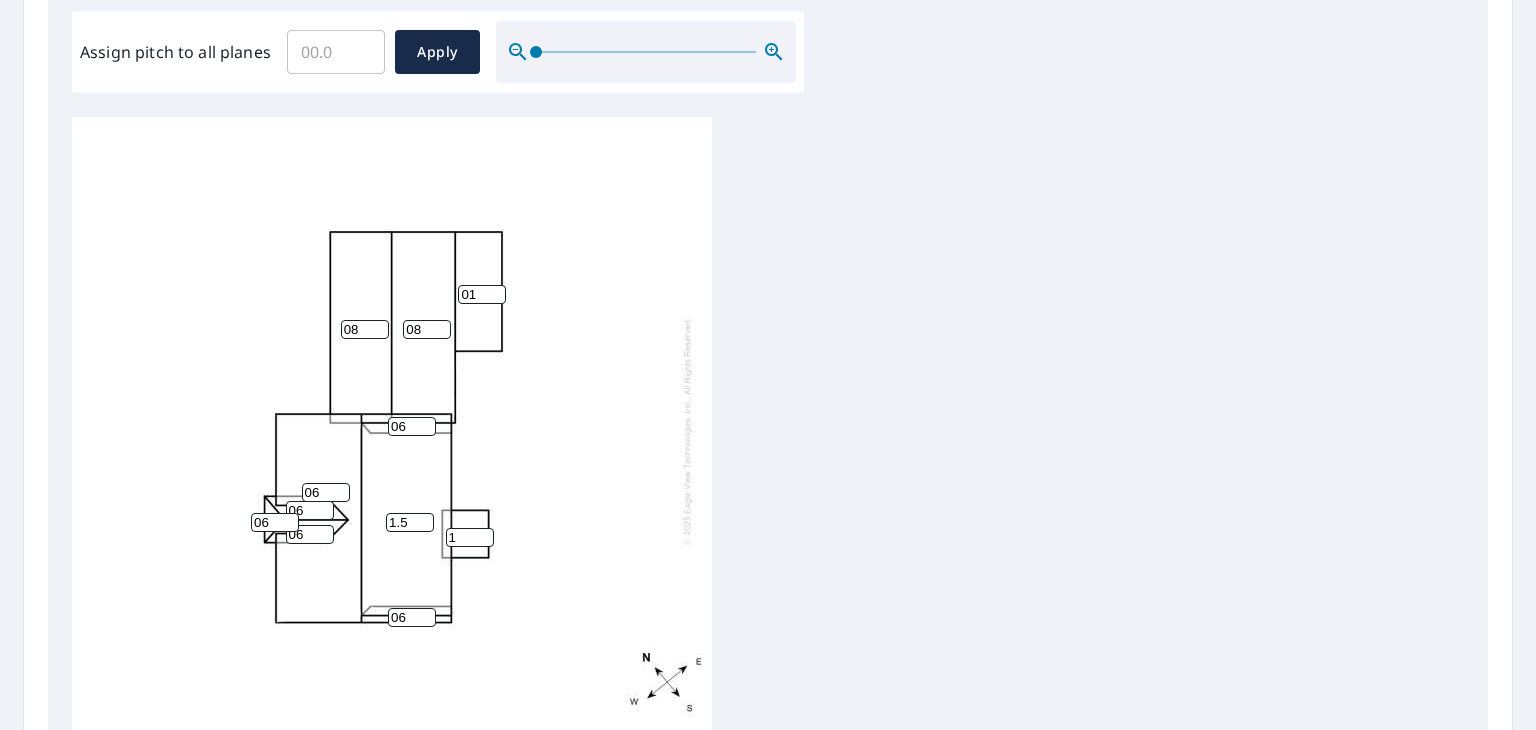click on "Apply" at bounding box center (437, 52) 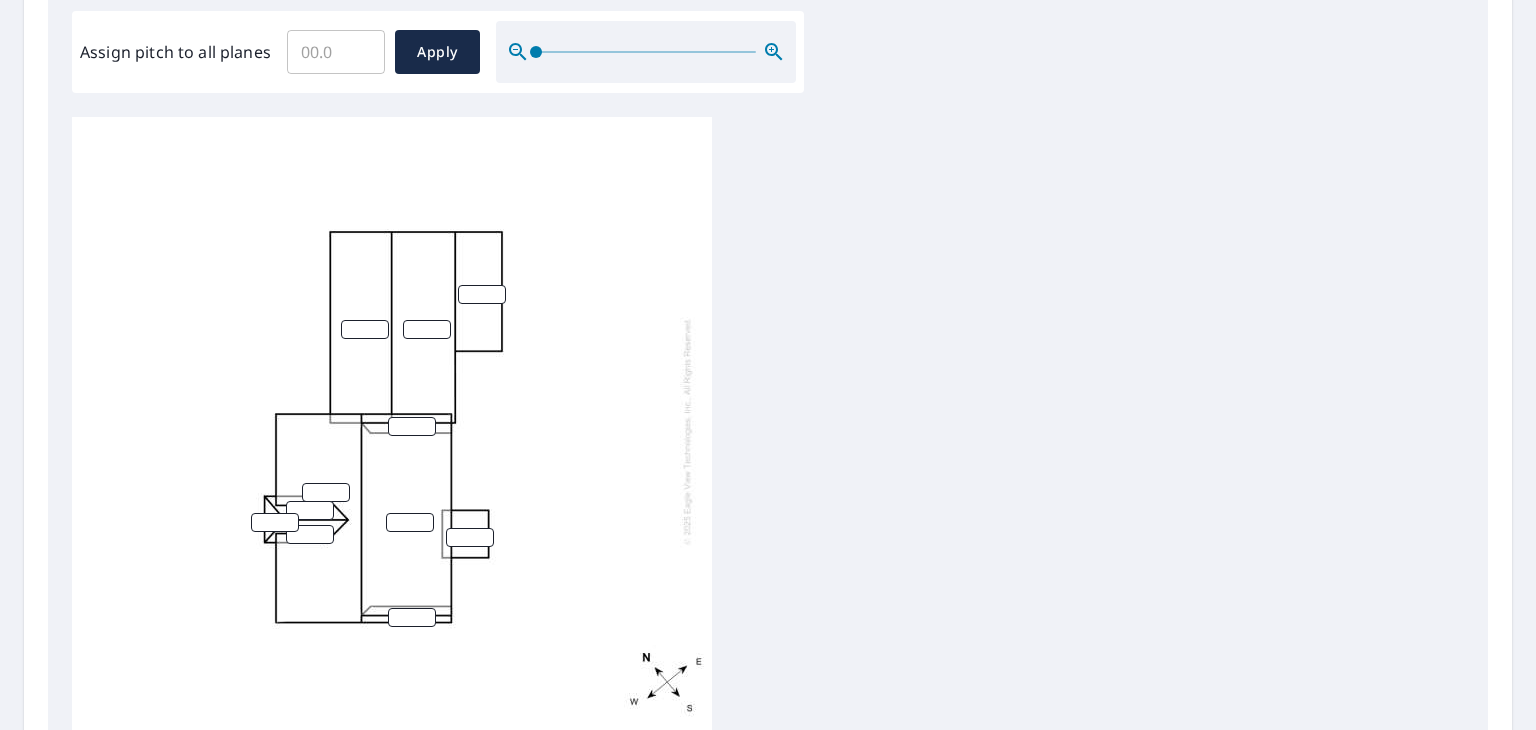 click at bounding box center [768, 431] 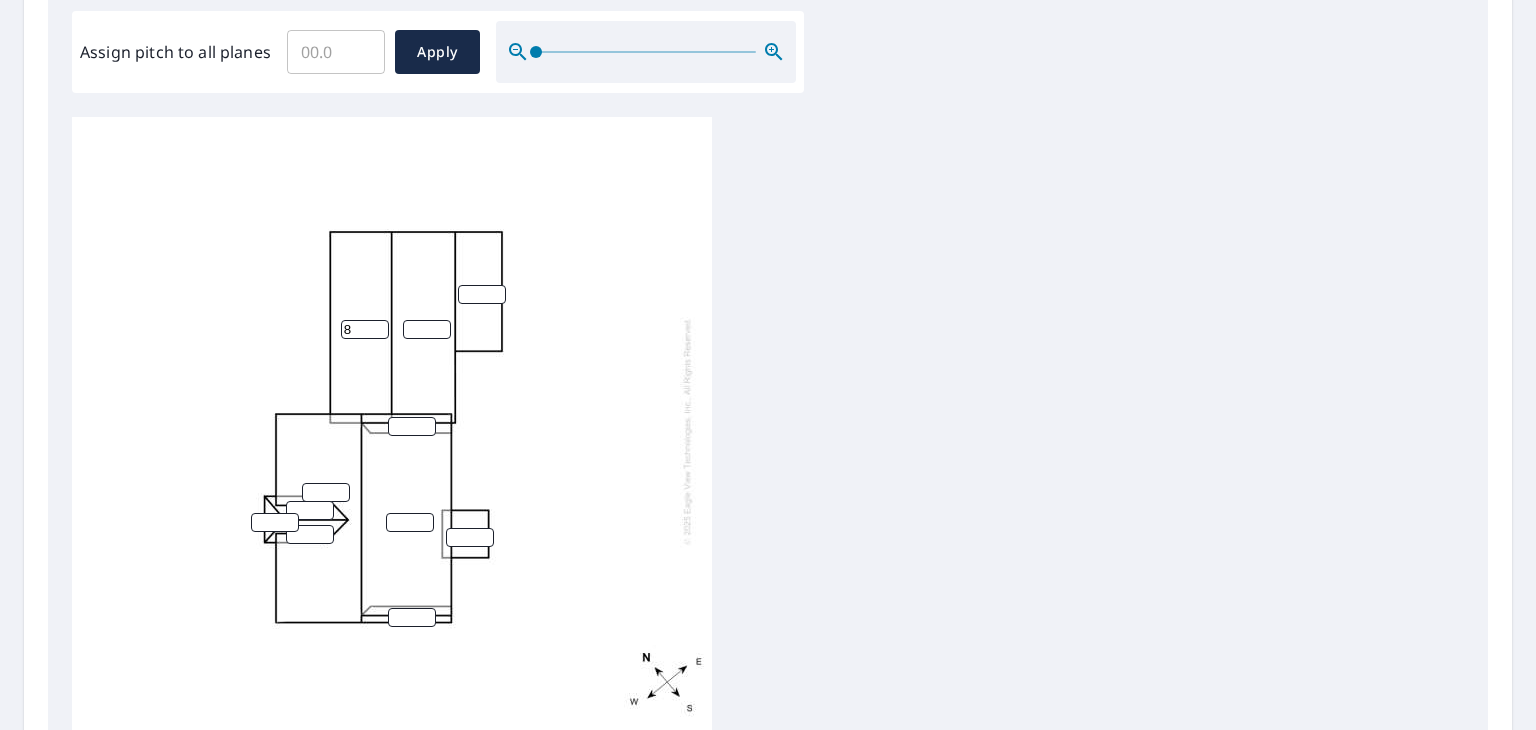 type on "8" 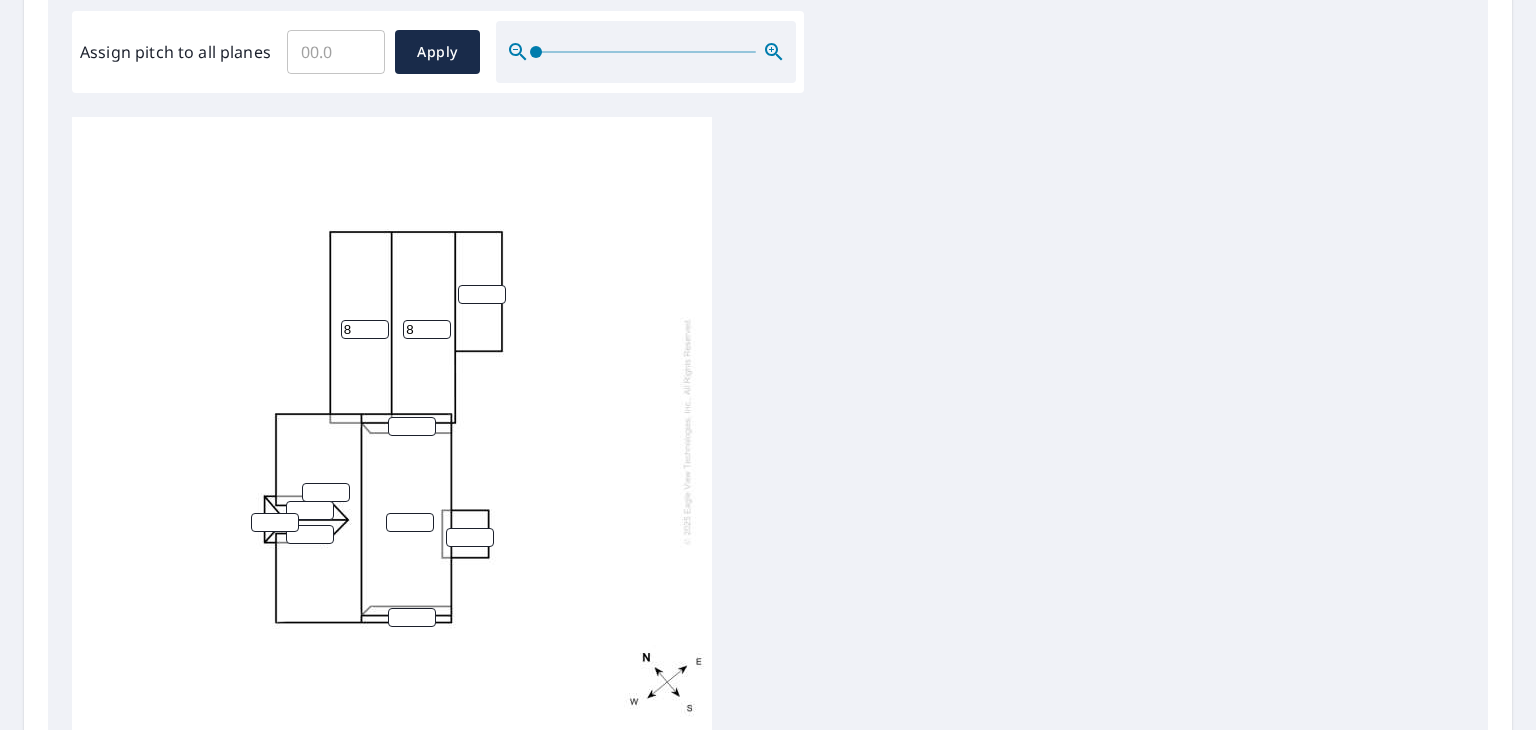 type on "8" 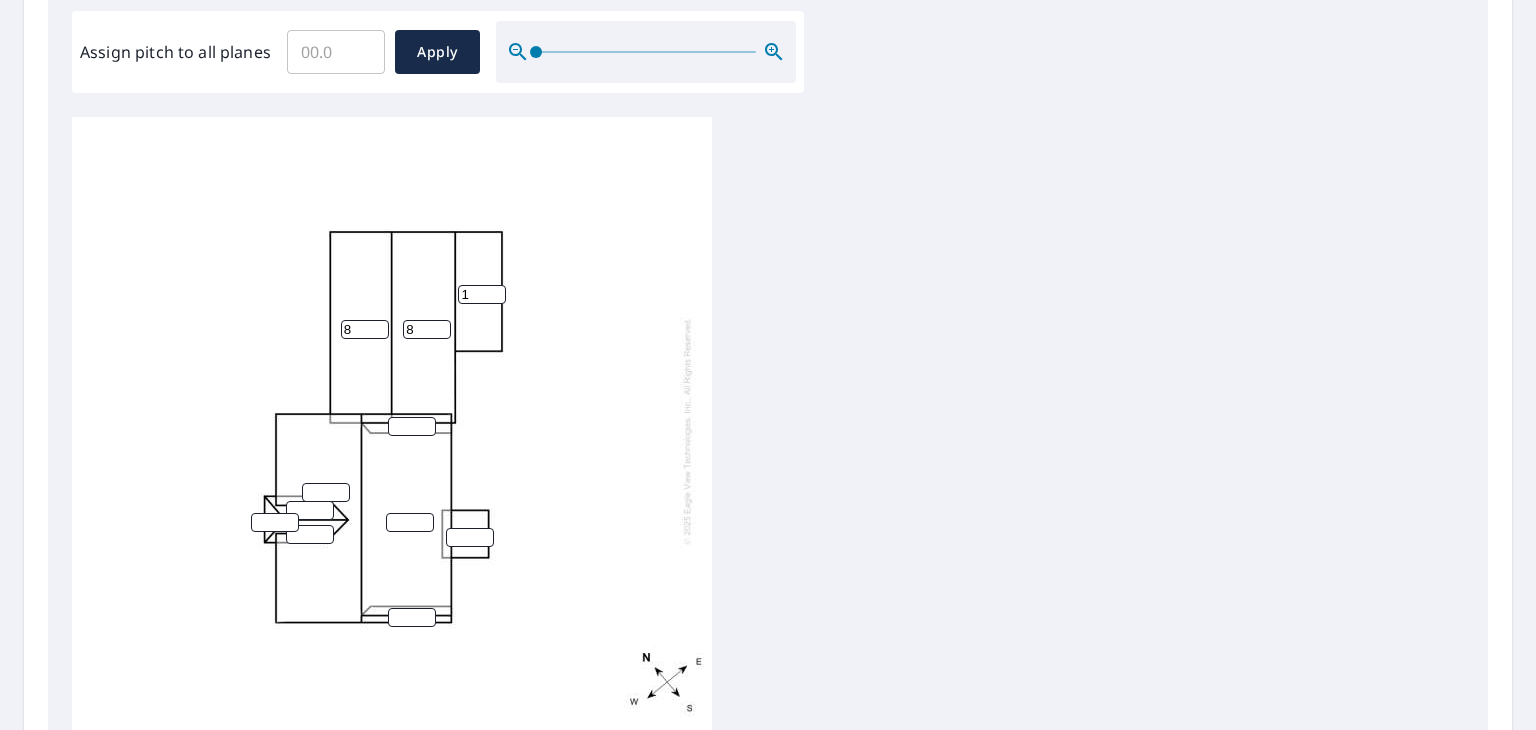 type on "1" 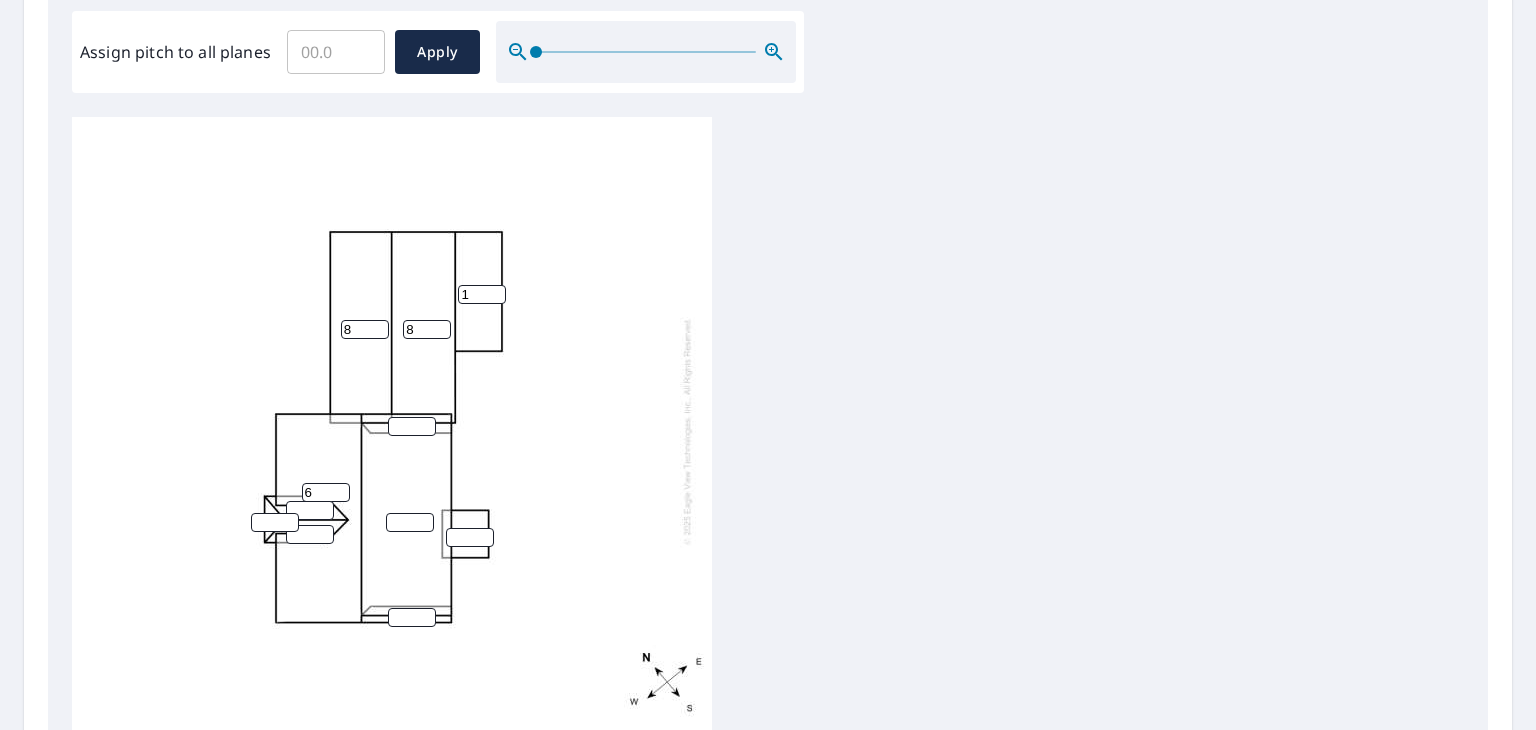 type on "6" 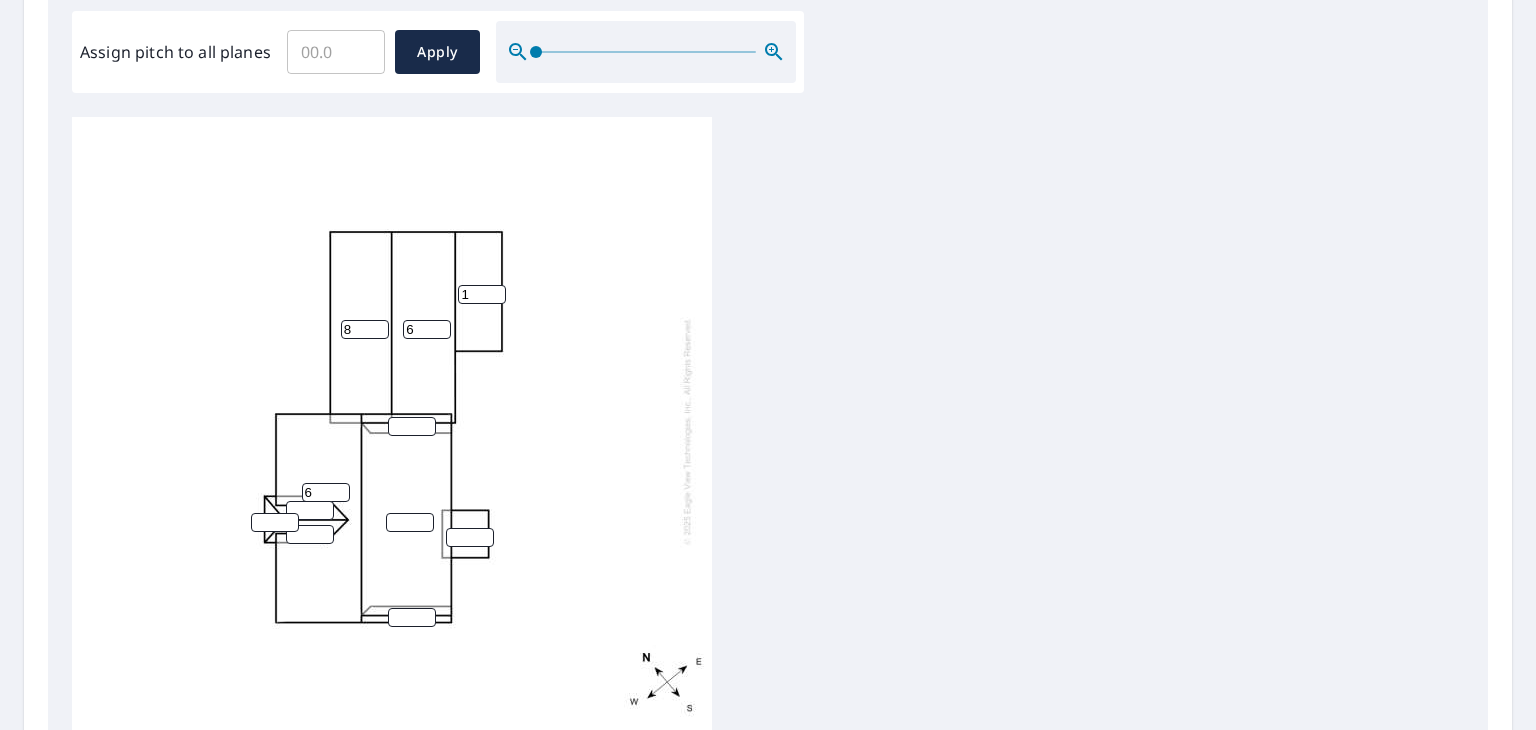 type on "6" 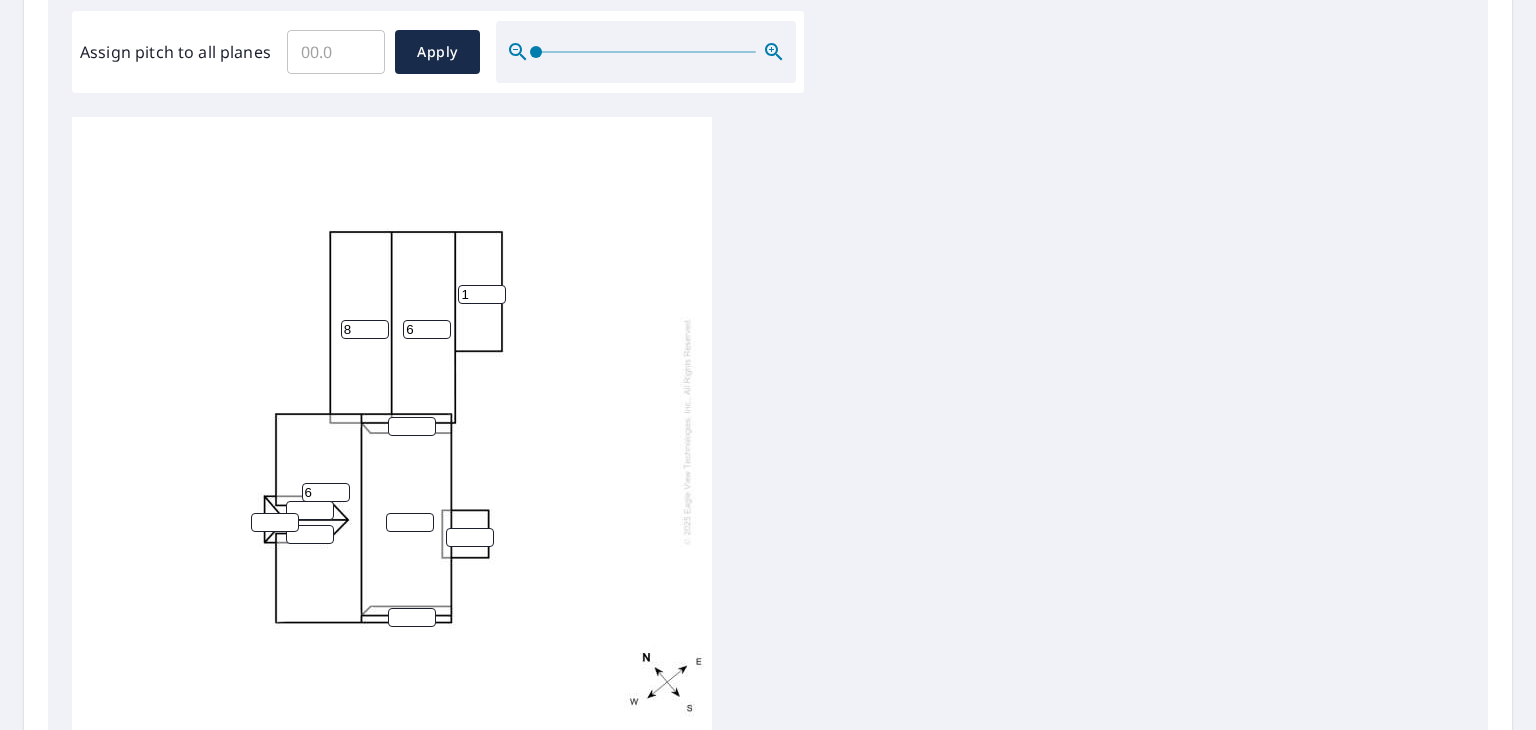 click on "6" at bounding box center [427, 329] 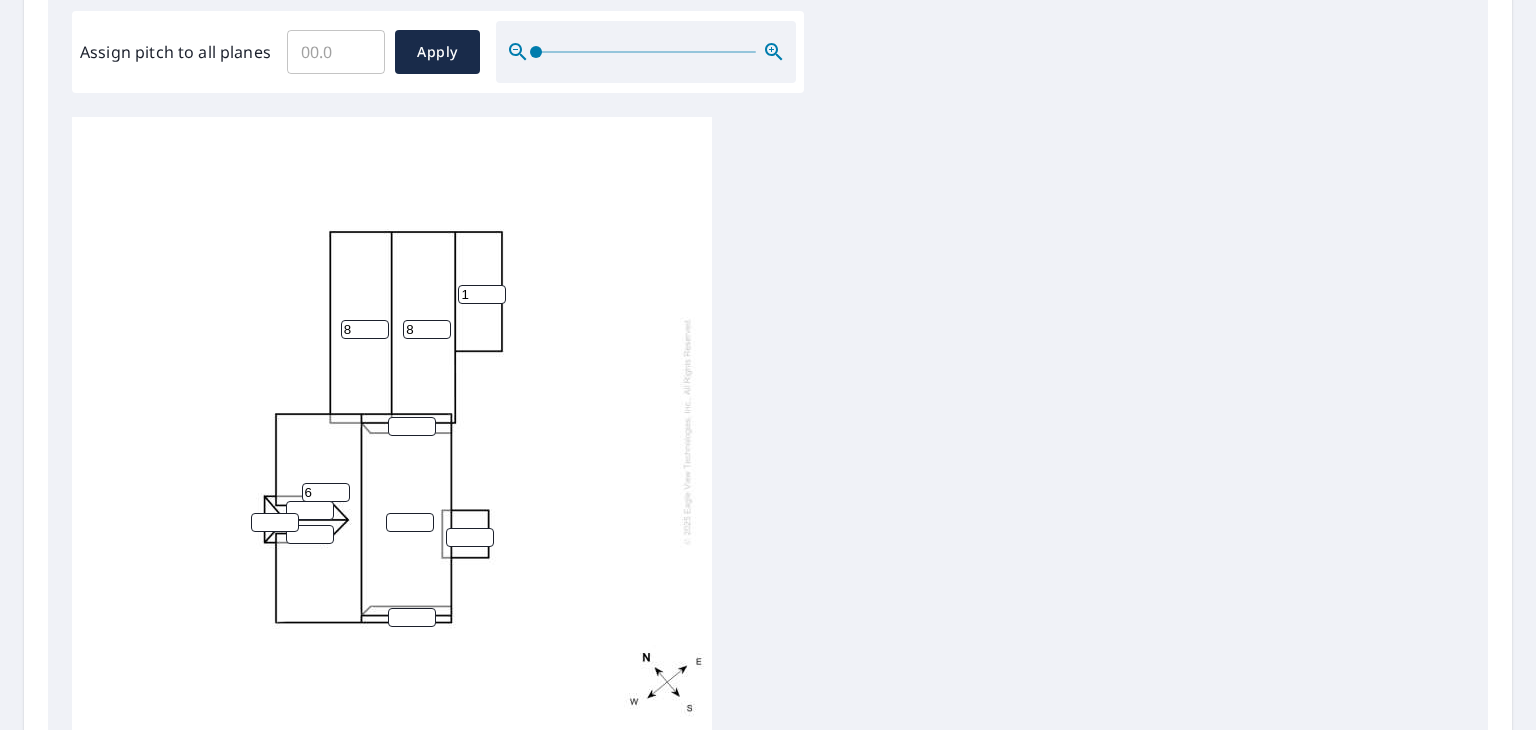 type on "8" 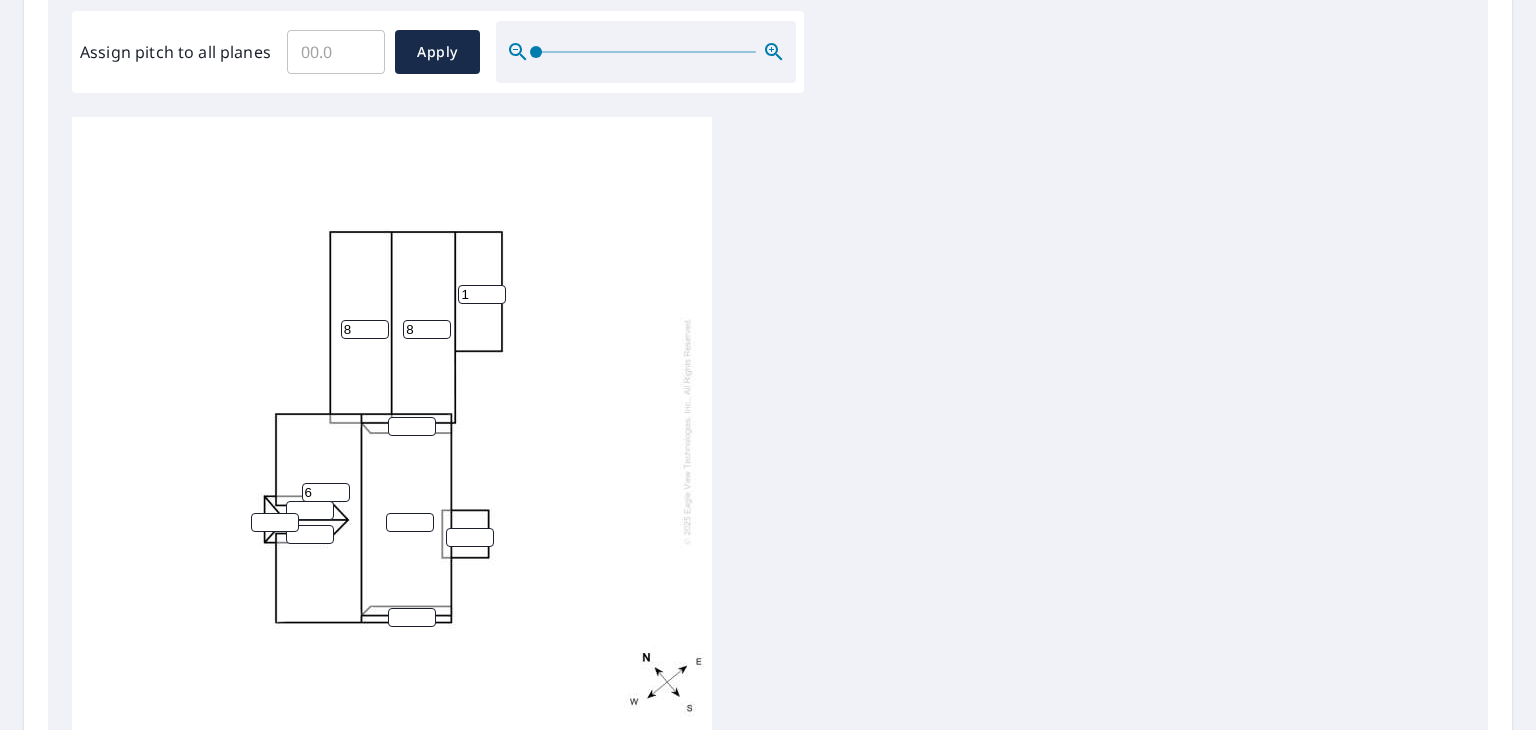 click at bounding box center (275, 522) 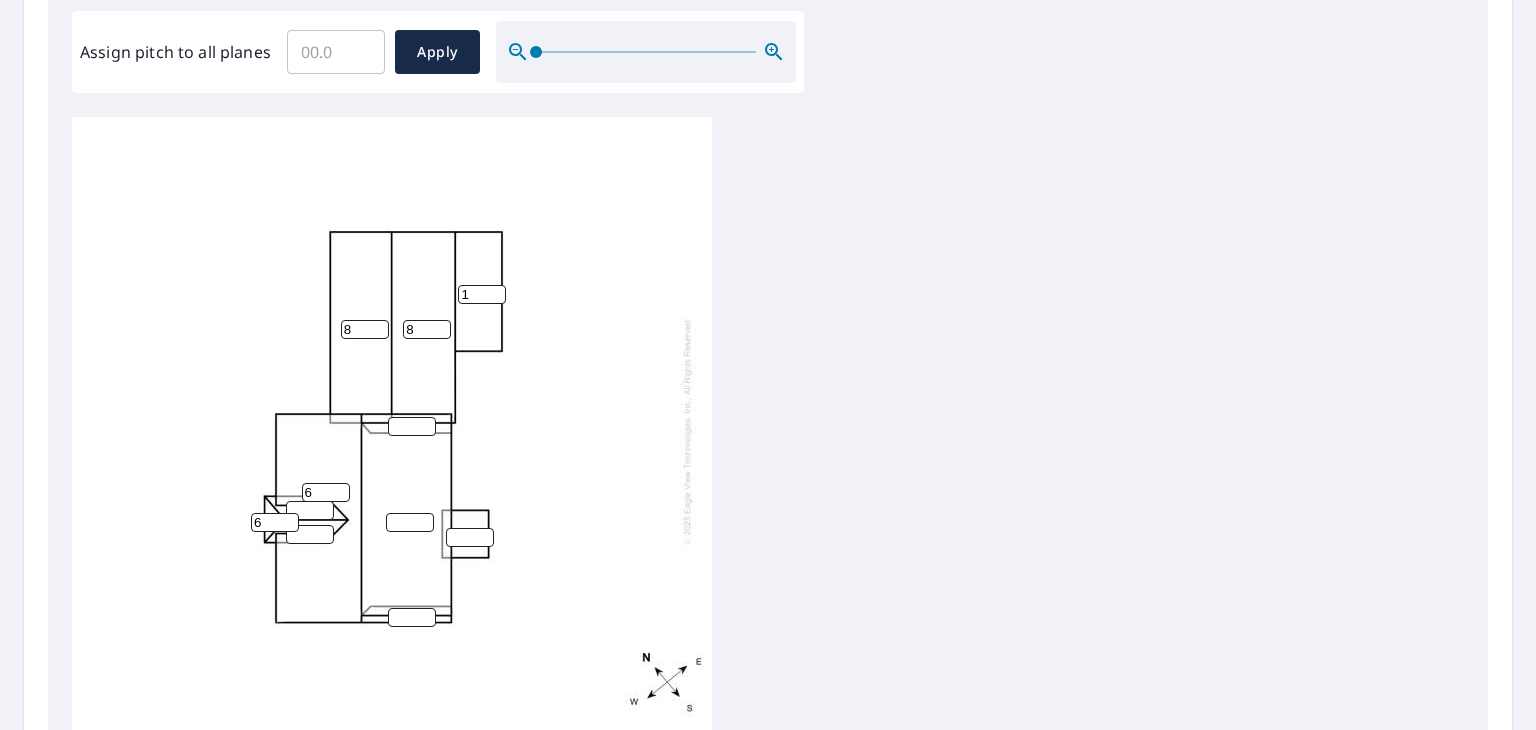 type on "6" 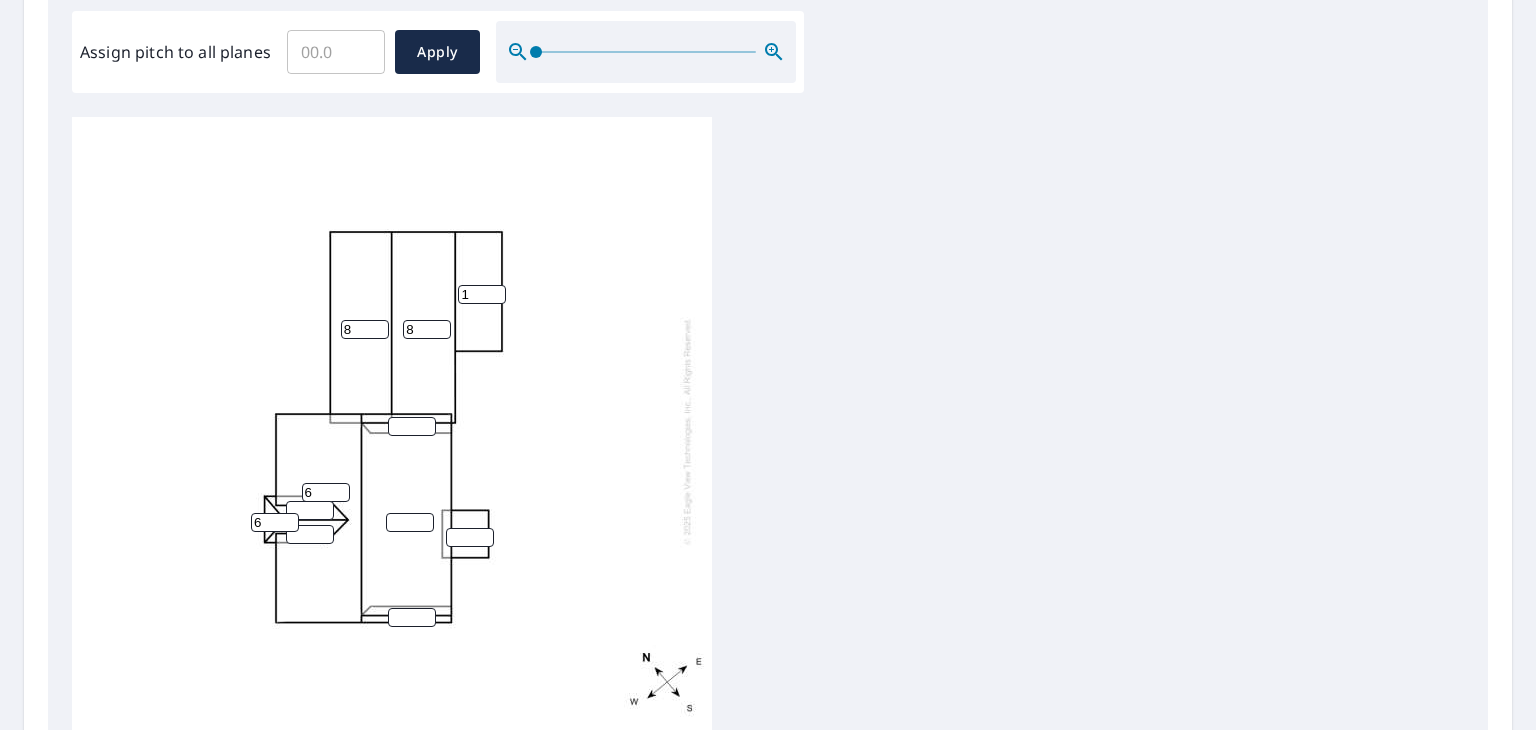 click on "6" at bounding box center [326, 492] 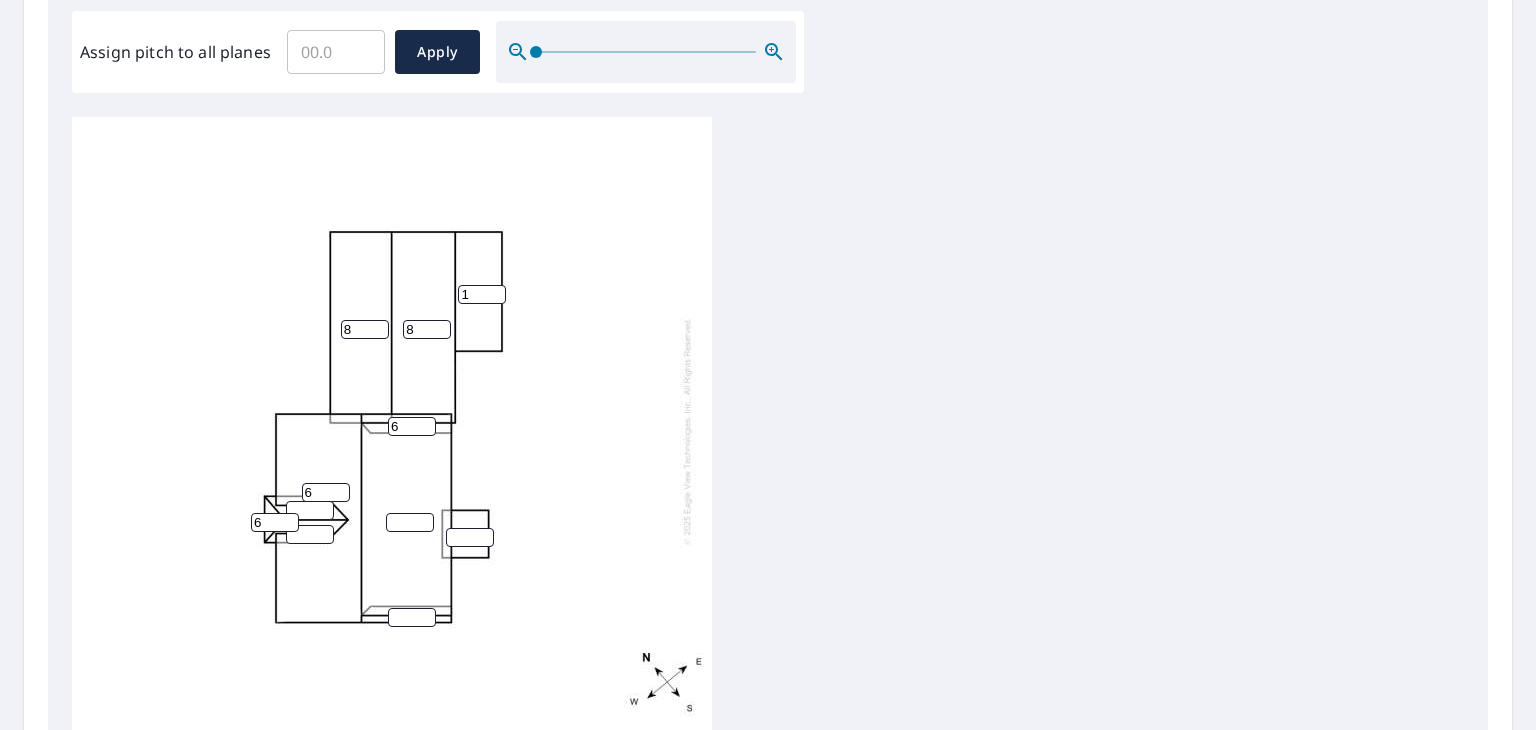 type on "6" 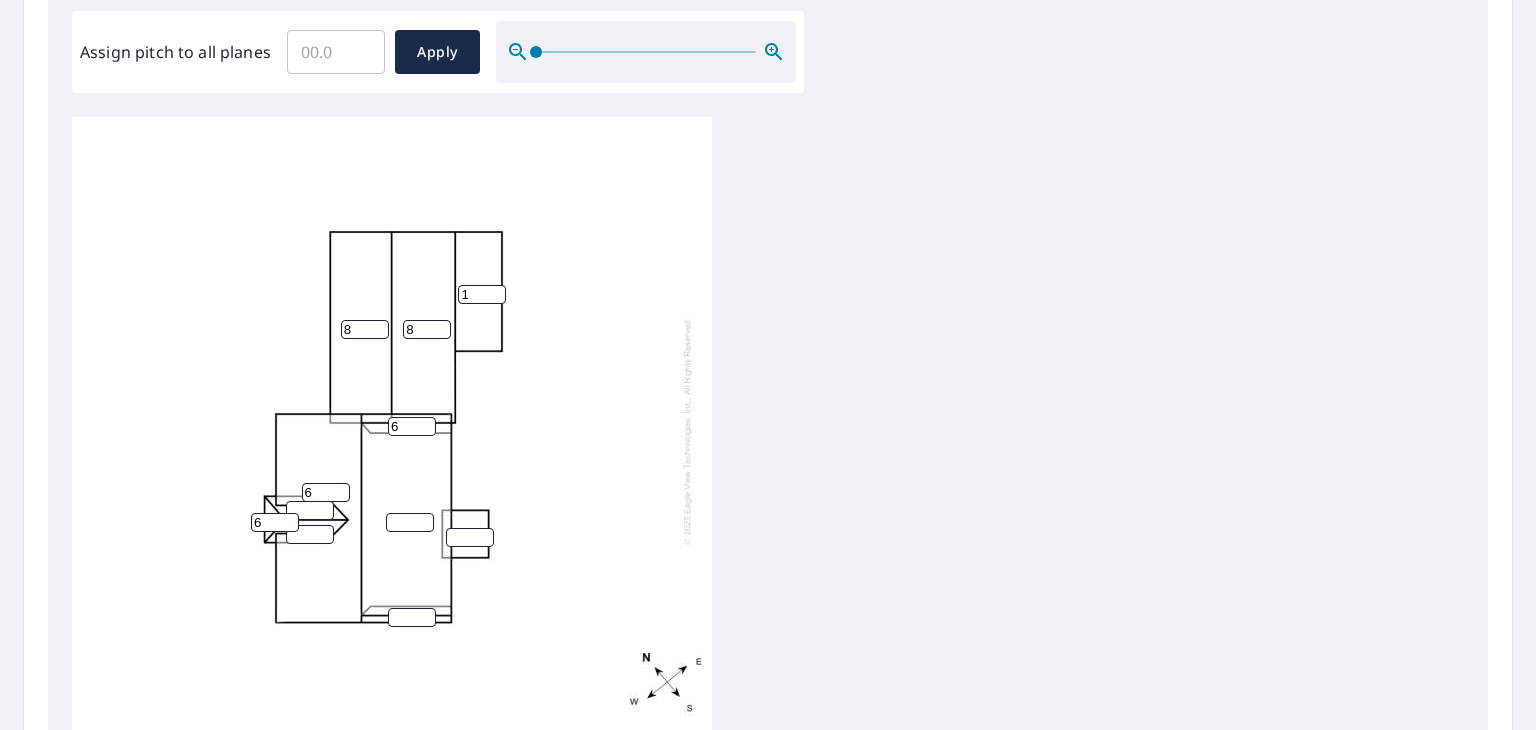 click at bounding box center [310, 510] 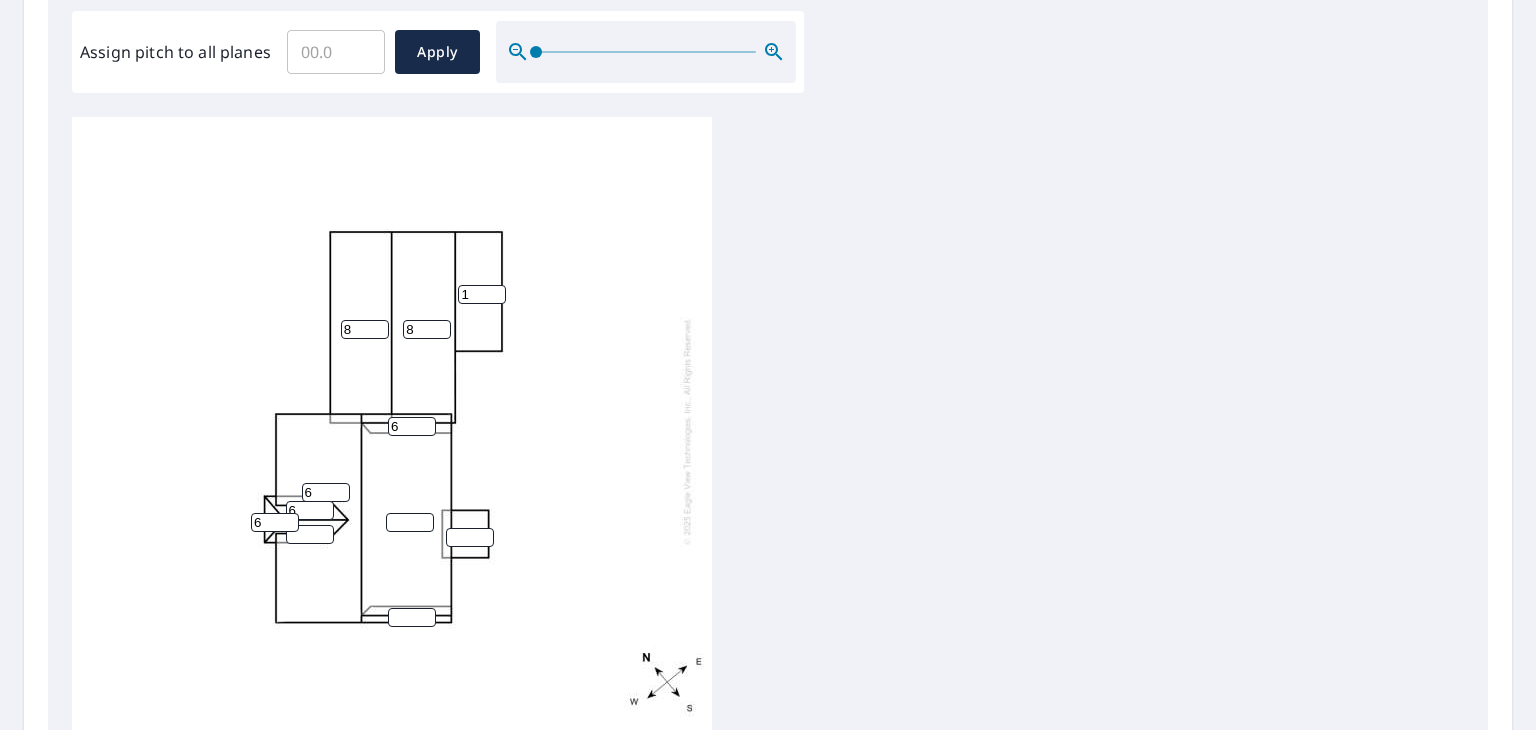 type on "6" 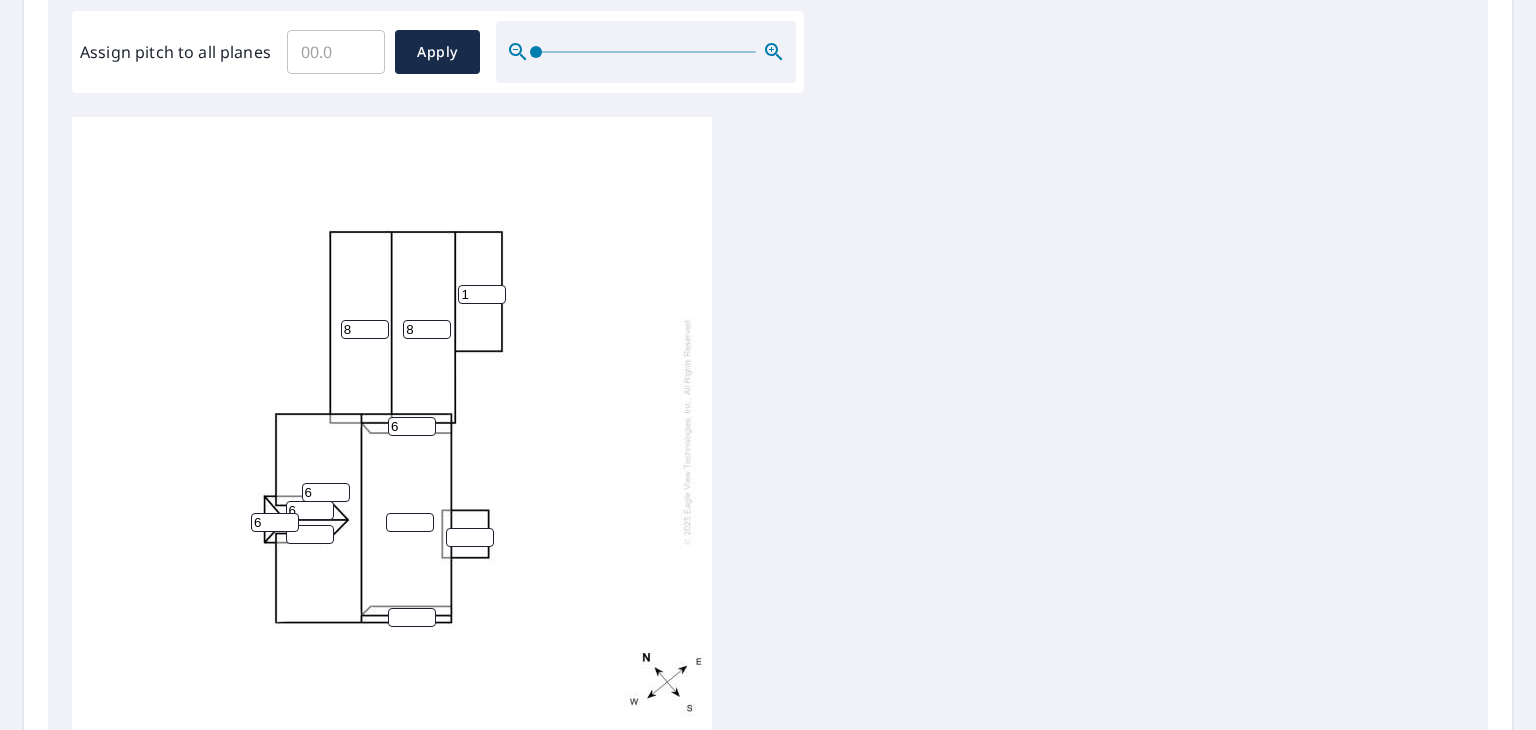 click at bounding box center (310, 534) 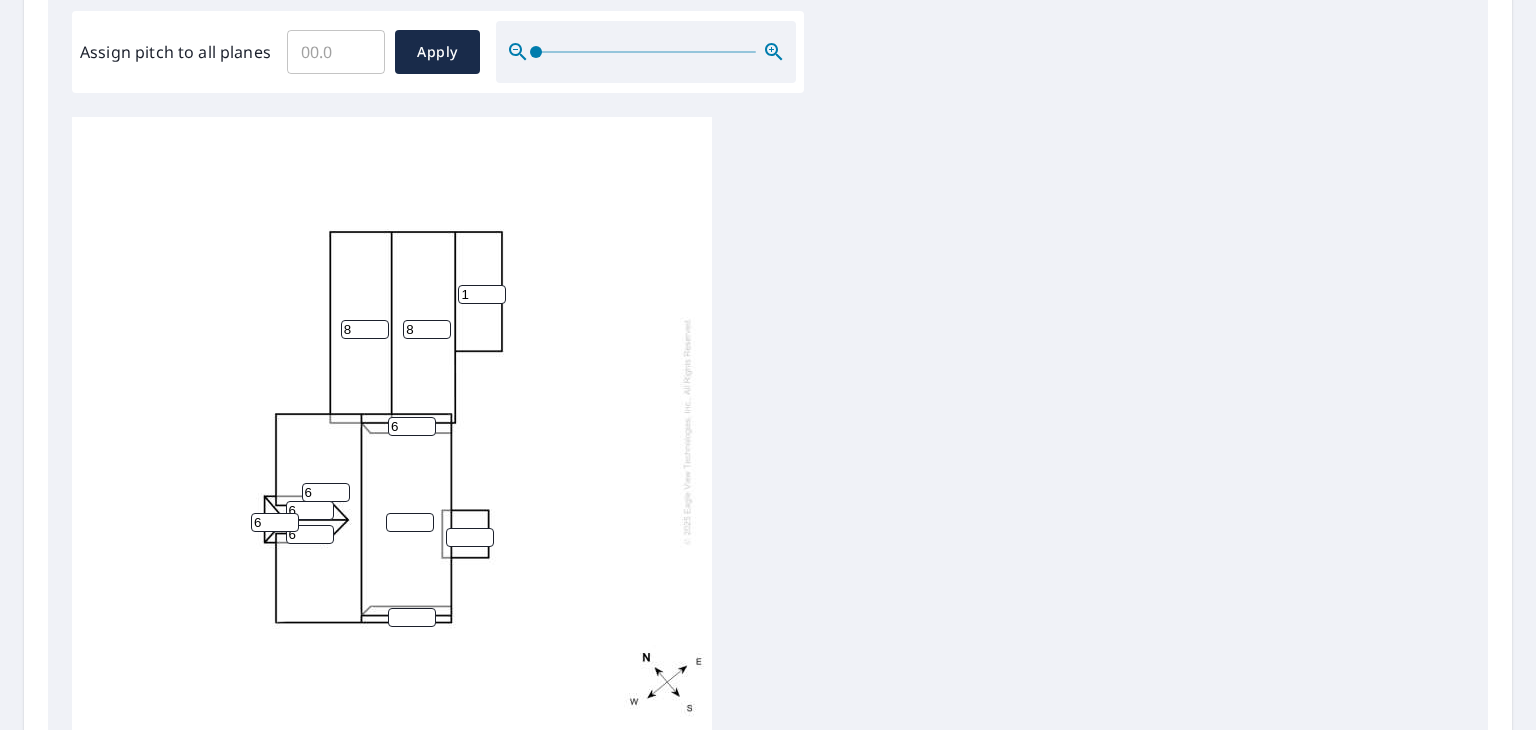 type on "6" 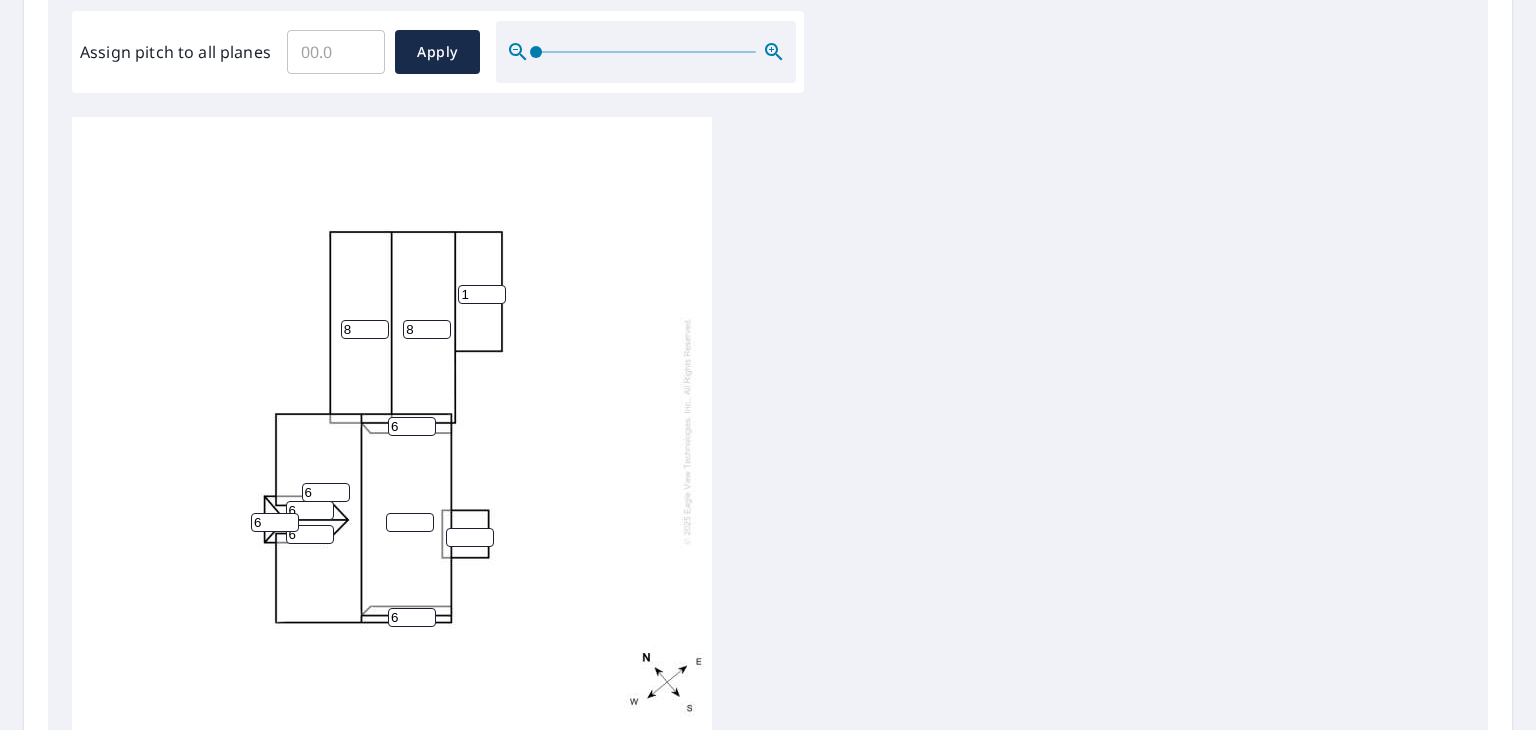 type on "6" 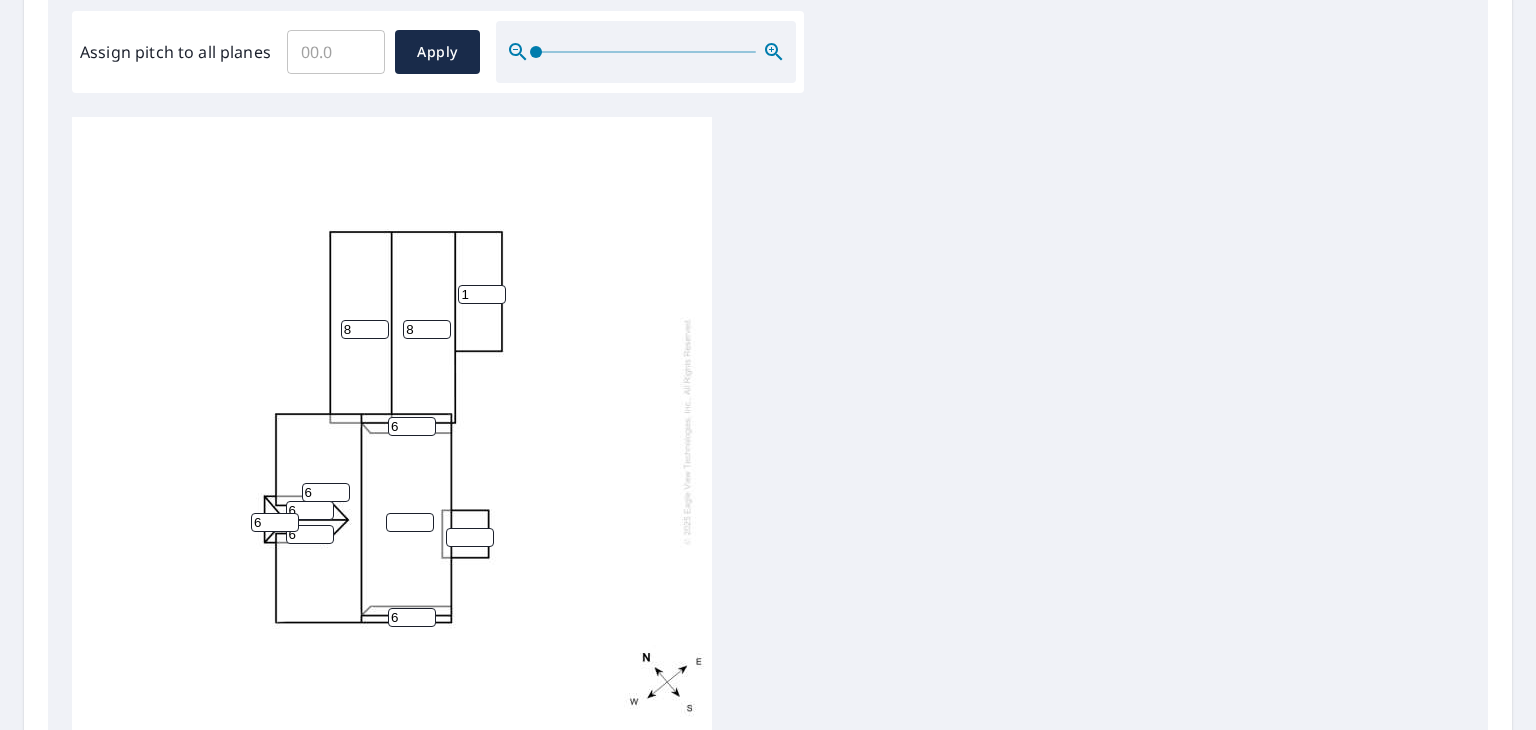 click at bounding box center [410, 522] 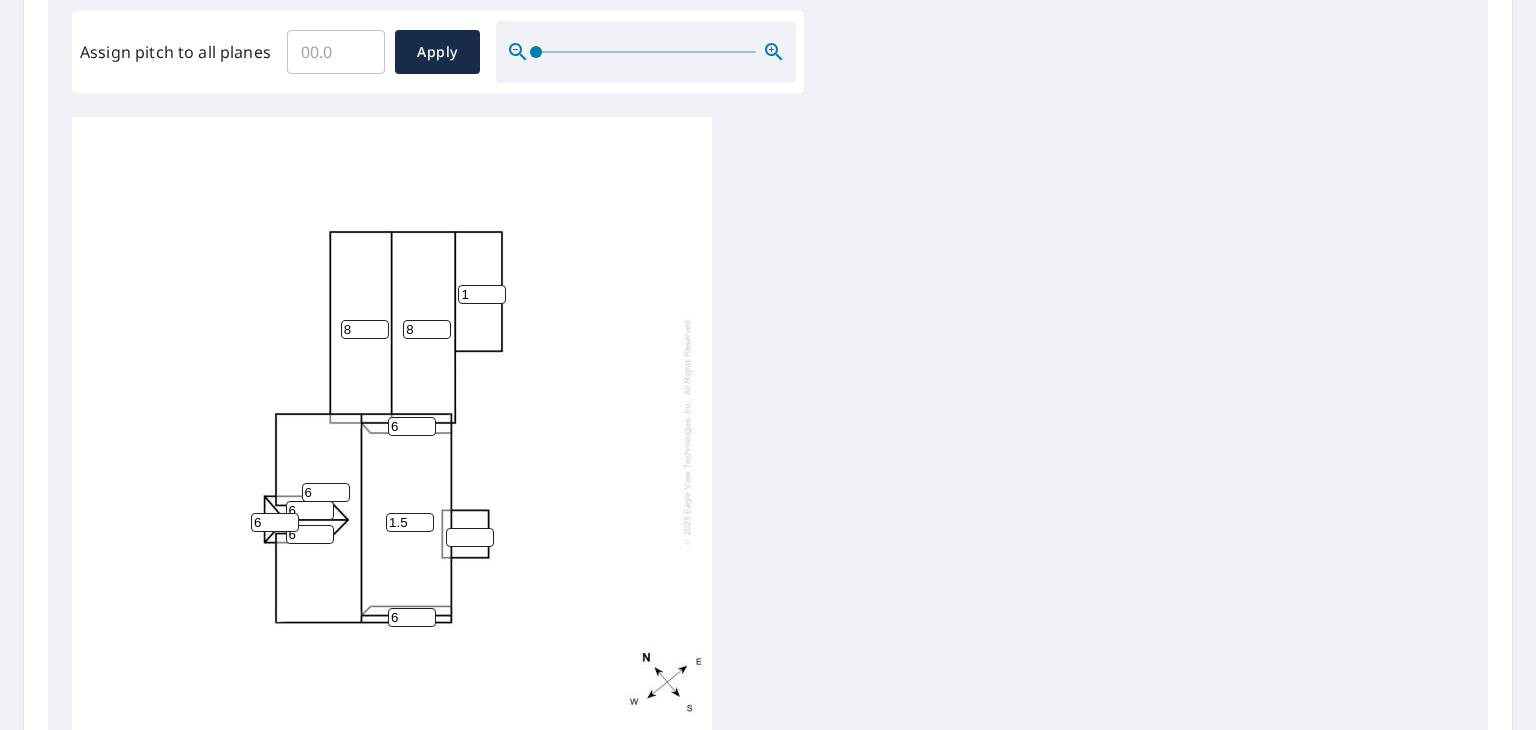 type on "1.5" 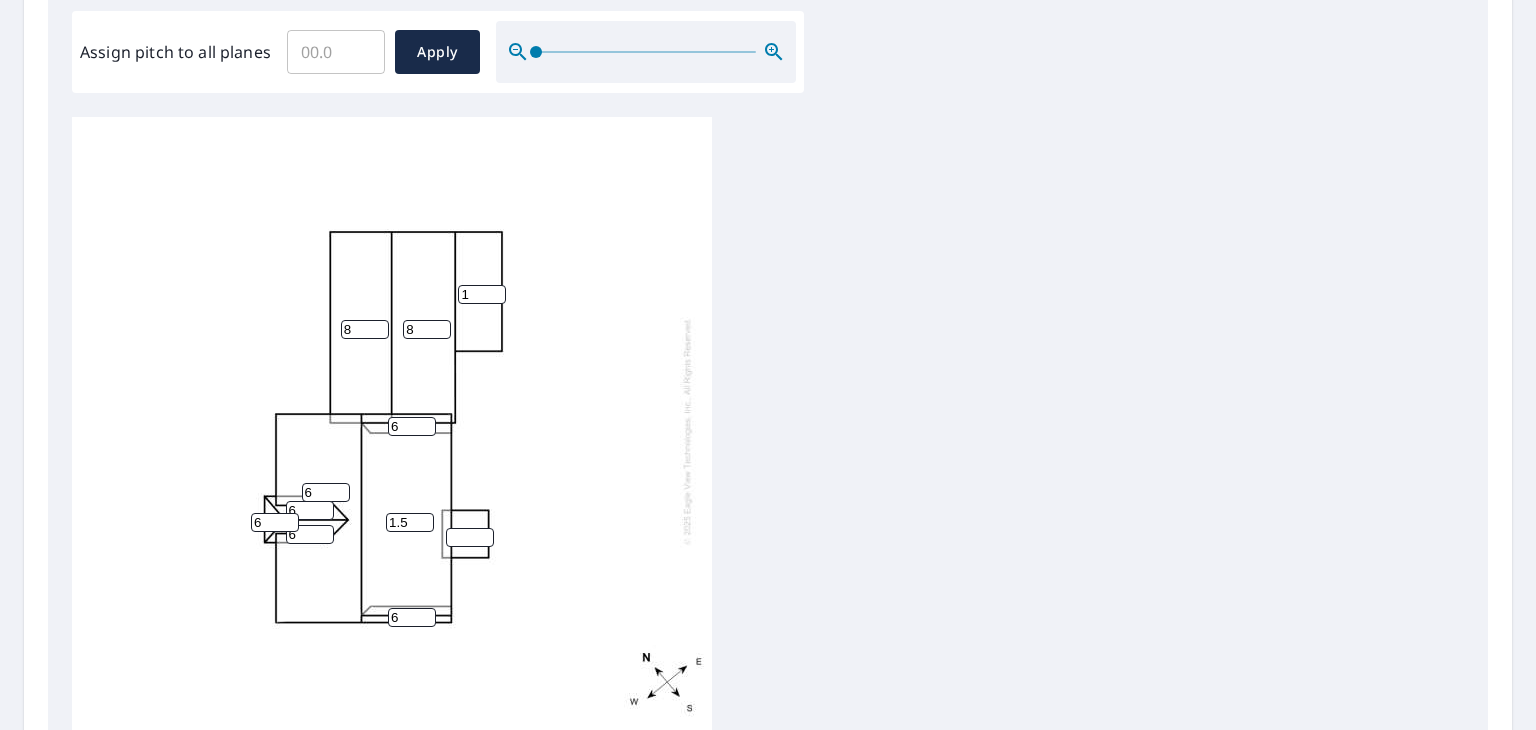 click at bounding box center (470, 537) 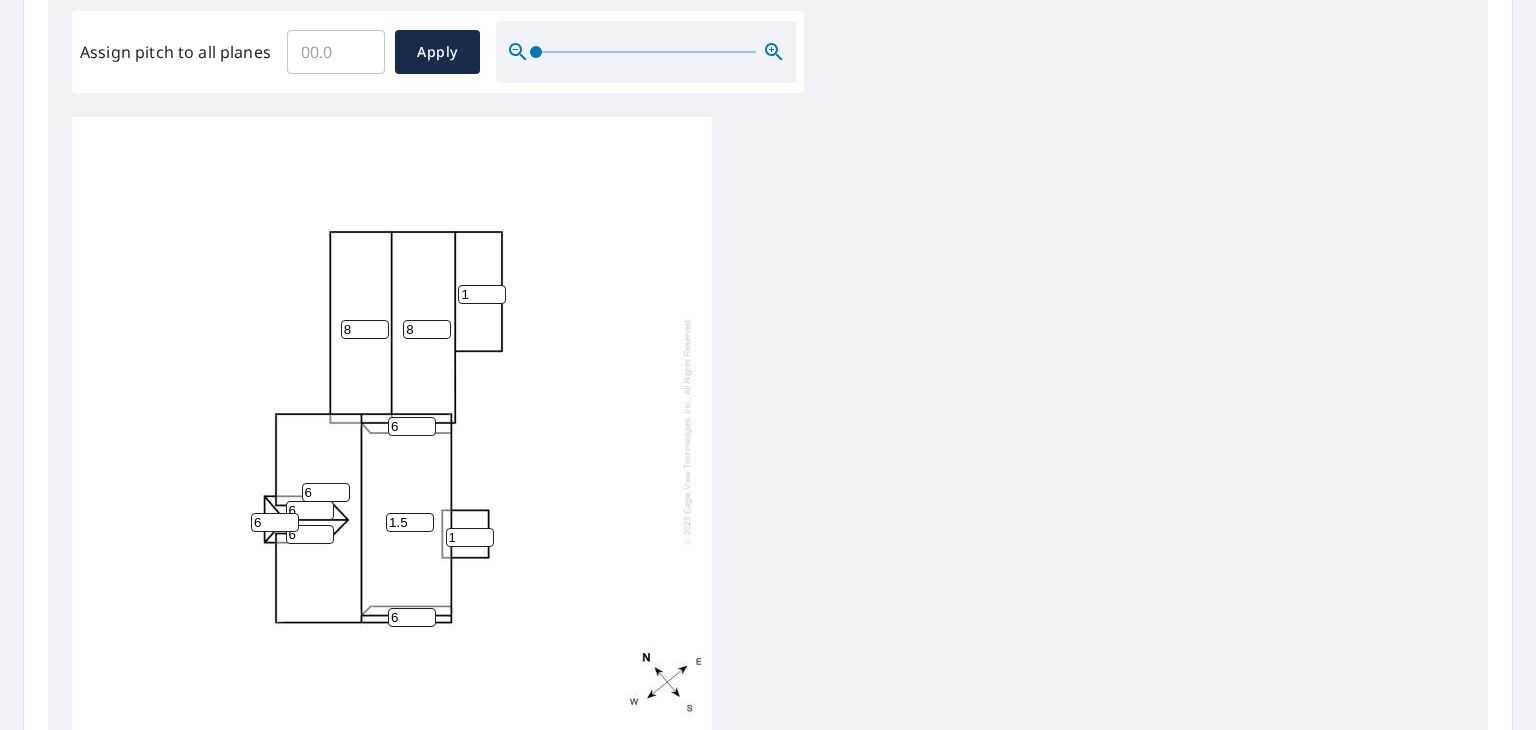 scroll, scrollTop: 20, scrollLeft: 0, axis: vertical 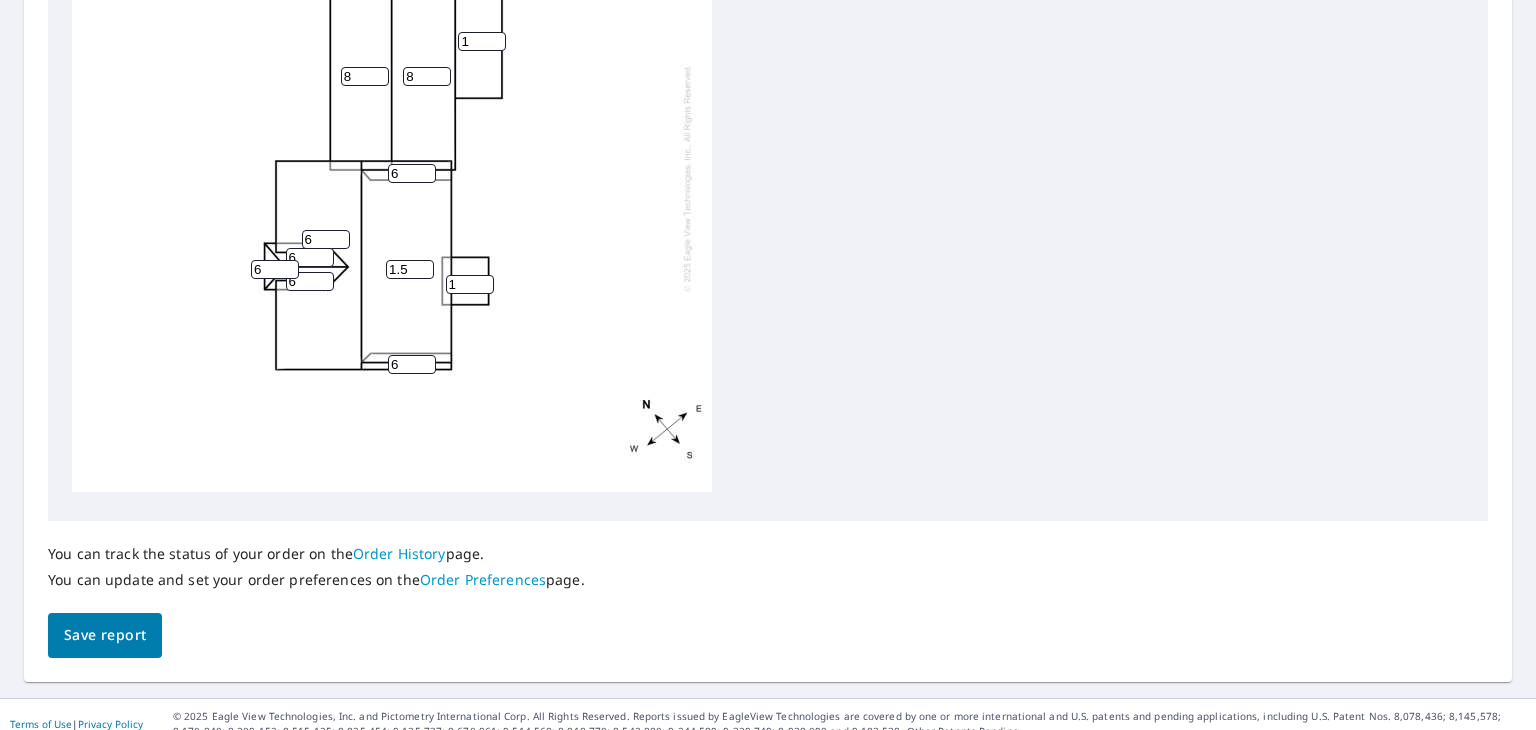 type on "1" 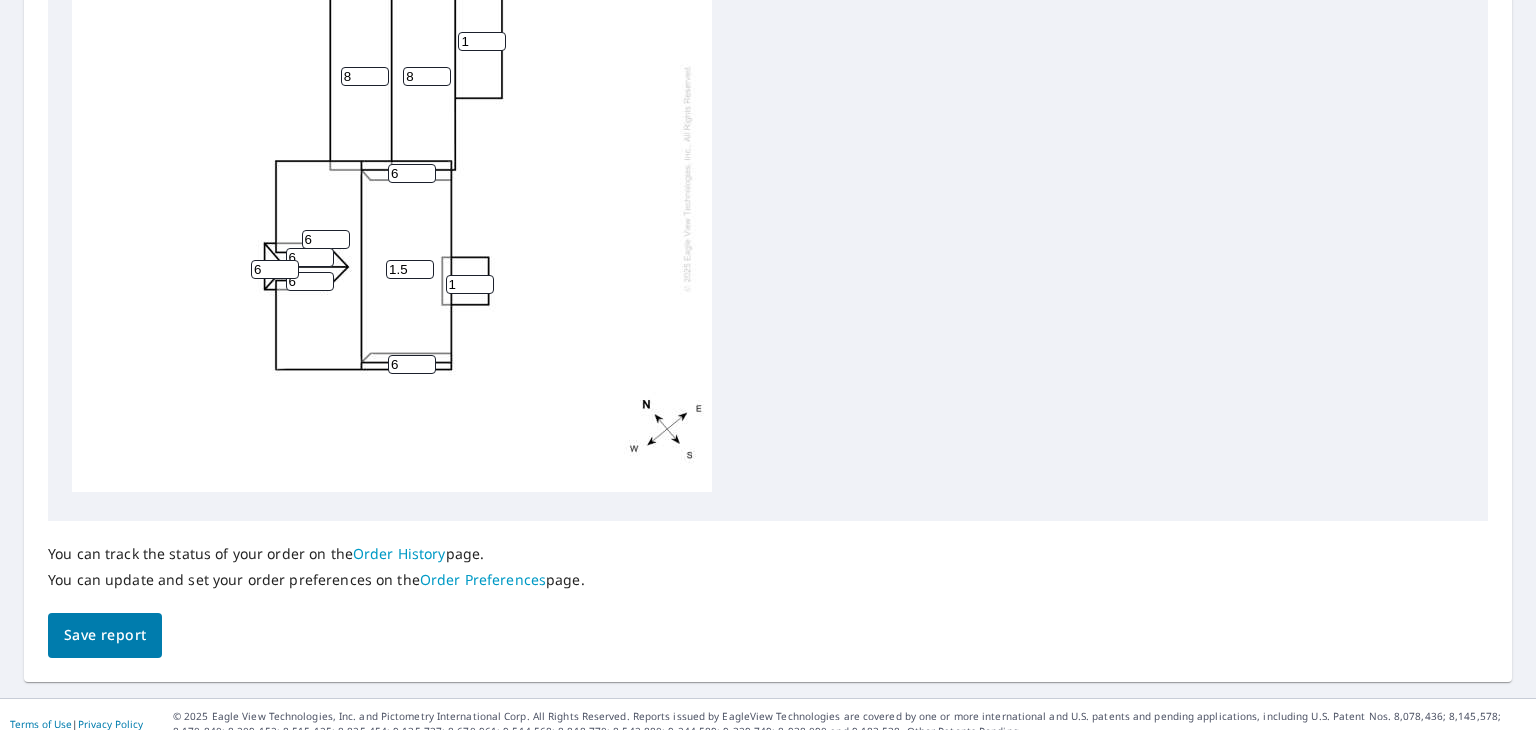 click on "Save report" at bounding box center (105, 635) 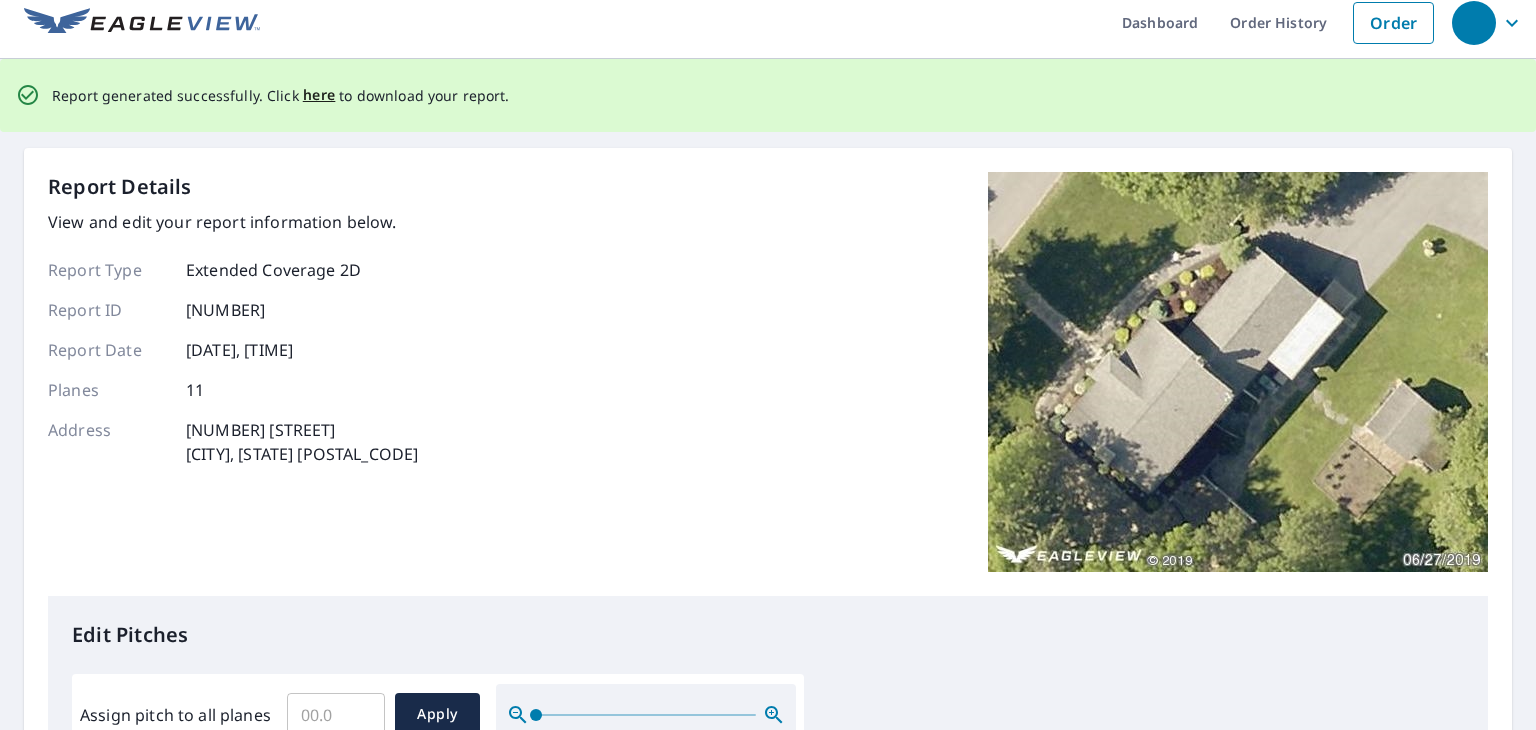 scroll, scrollTop: 0, scrollLeft: 0, axis: both 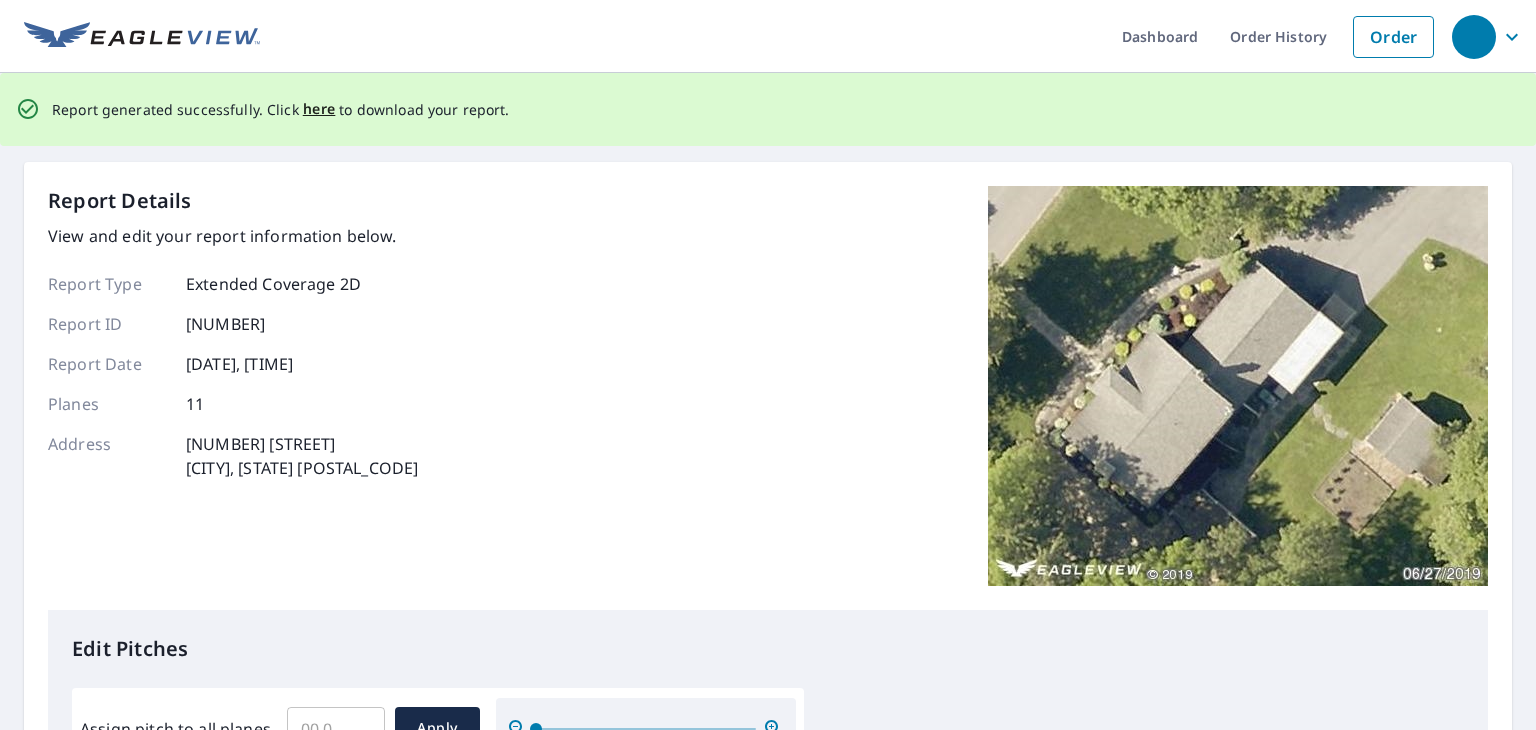 click on "here" at bounding box center [319, 109] 